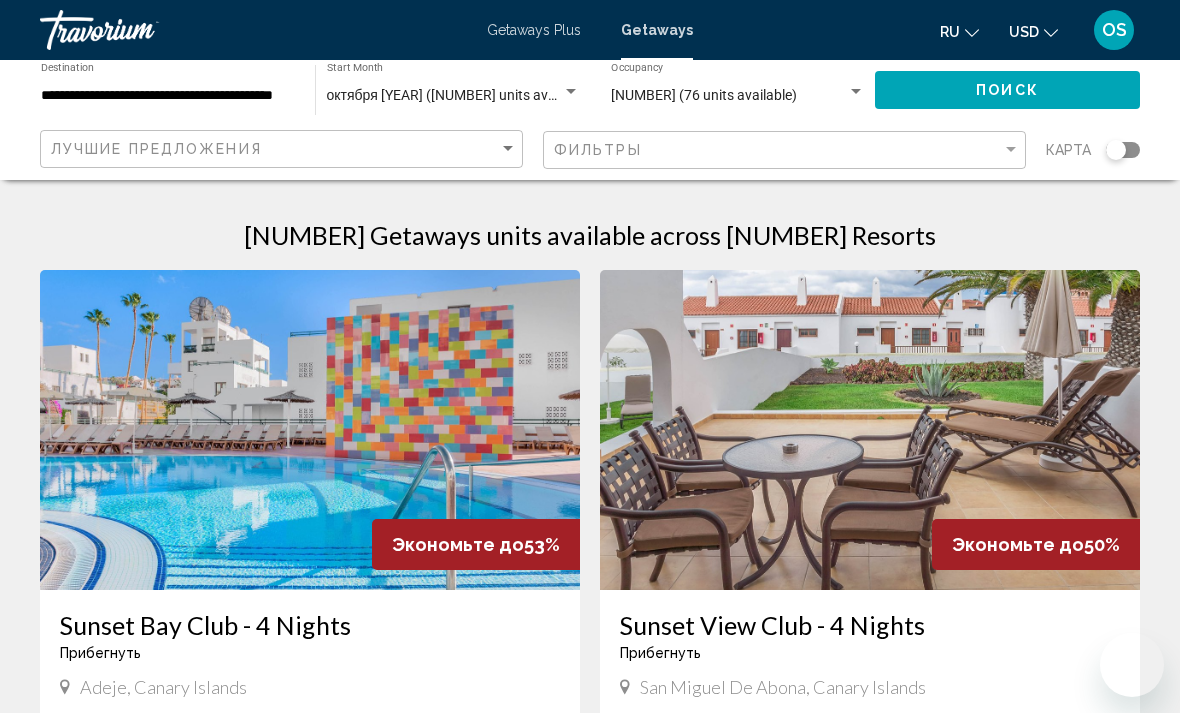 scroll, scrollTop: 889, scrollLeft: 0, axis: vertical 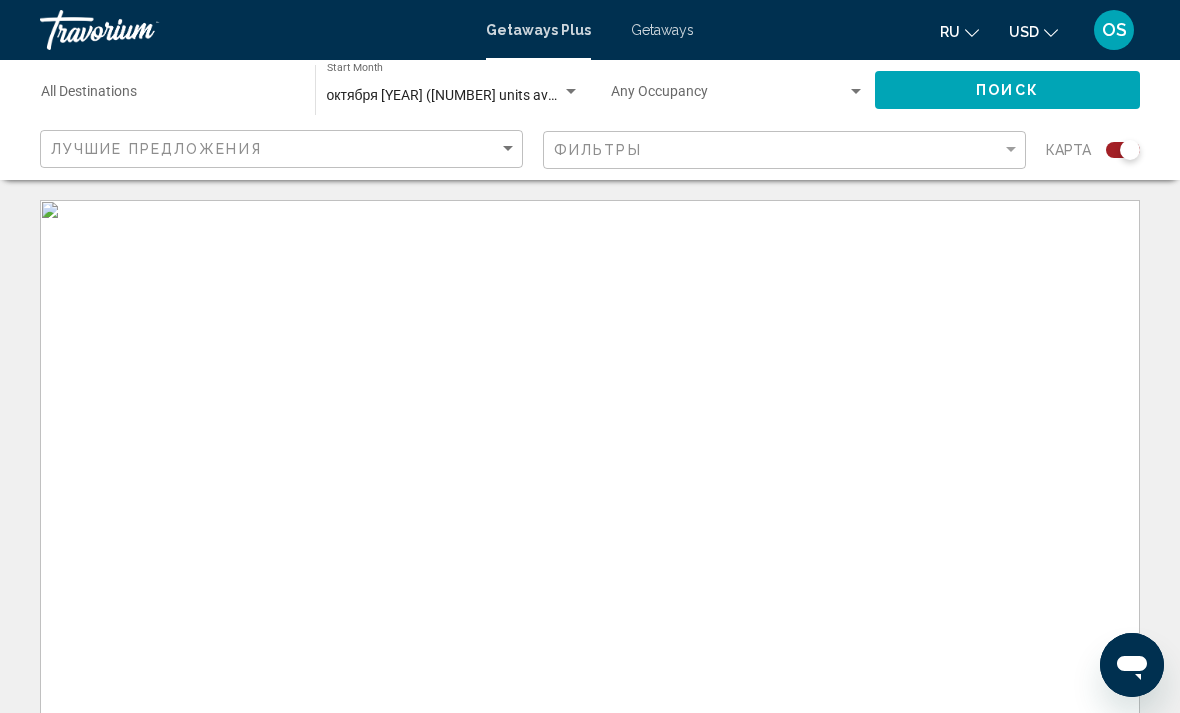 click at bounding box center [590, 500] 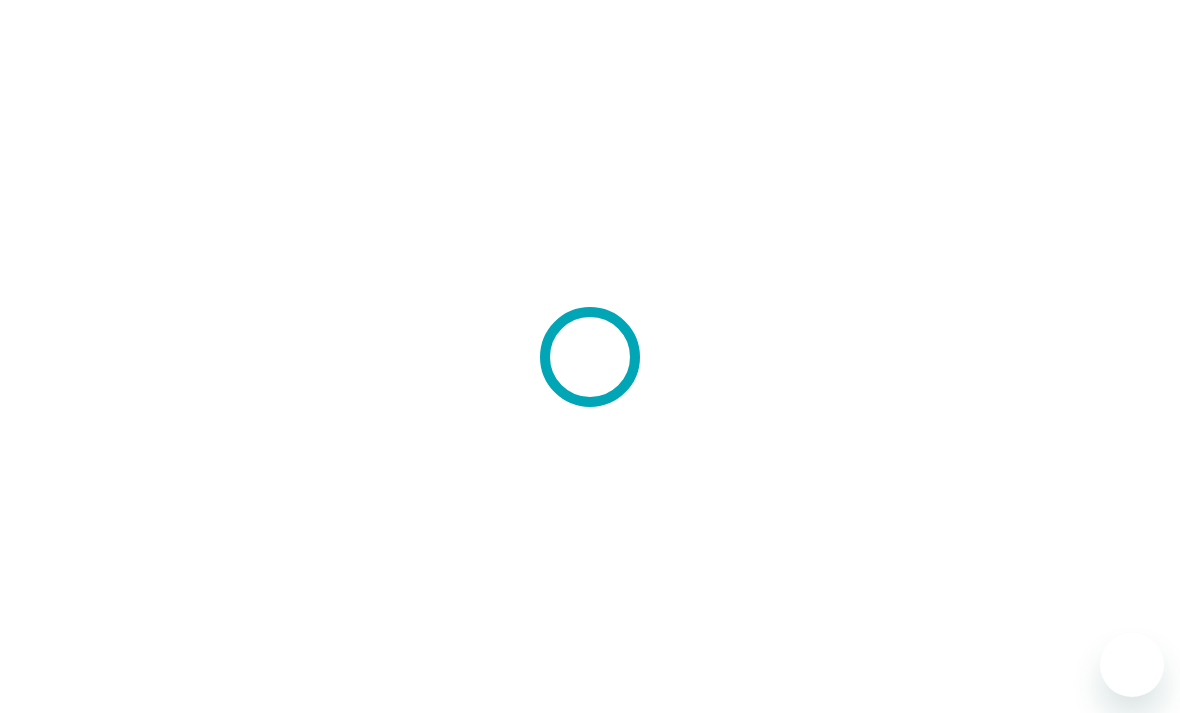 scroll, scrollTop: 0, scrollLeft: 0, axis: both 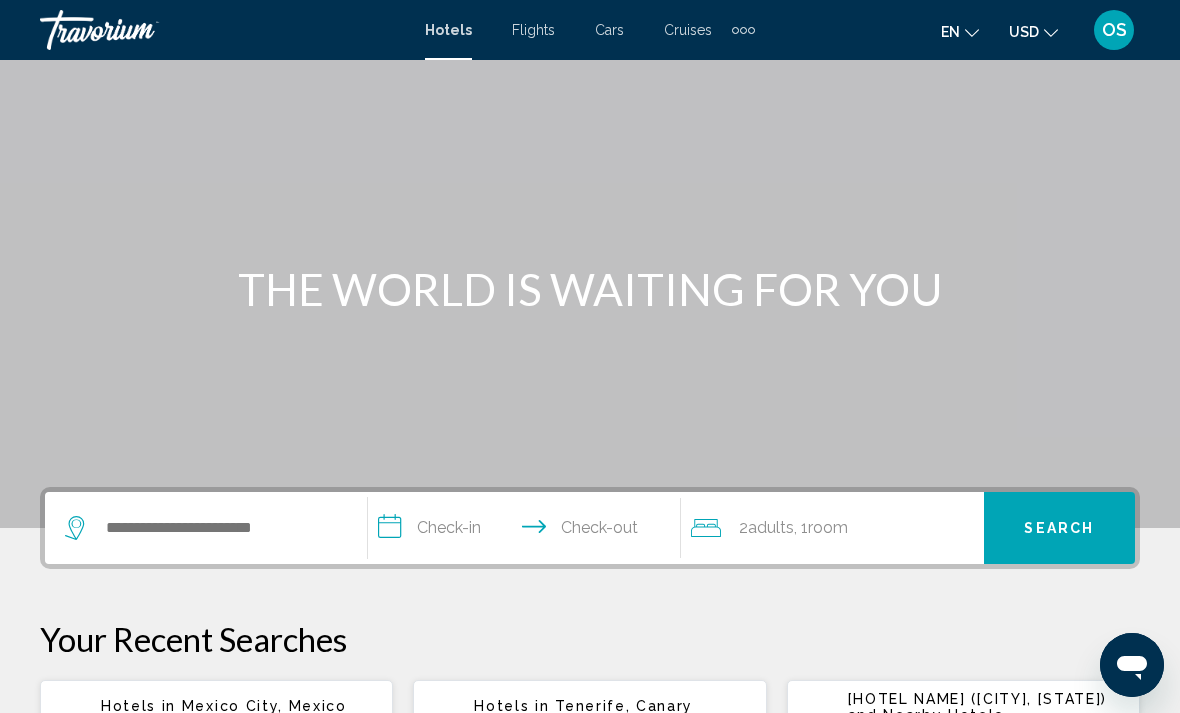 click on "Adults" 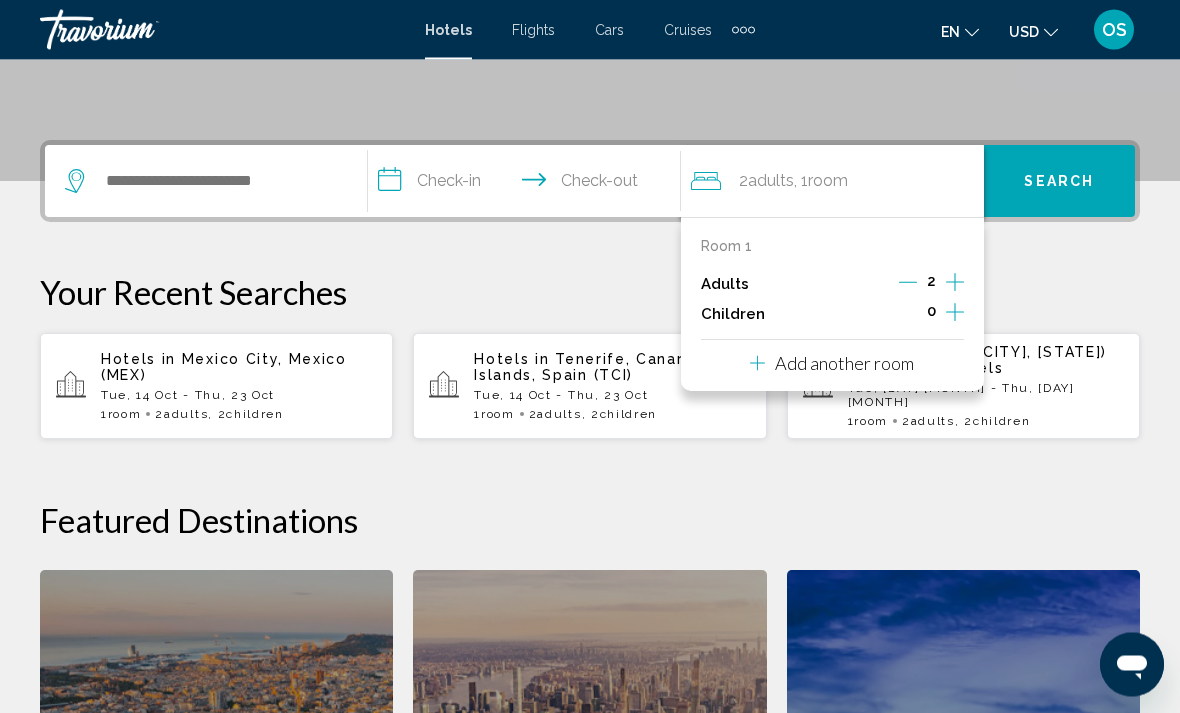 scroll, scrollTop: 494, scrollLeft: 0, axis: vertical 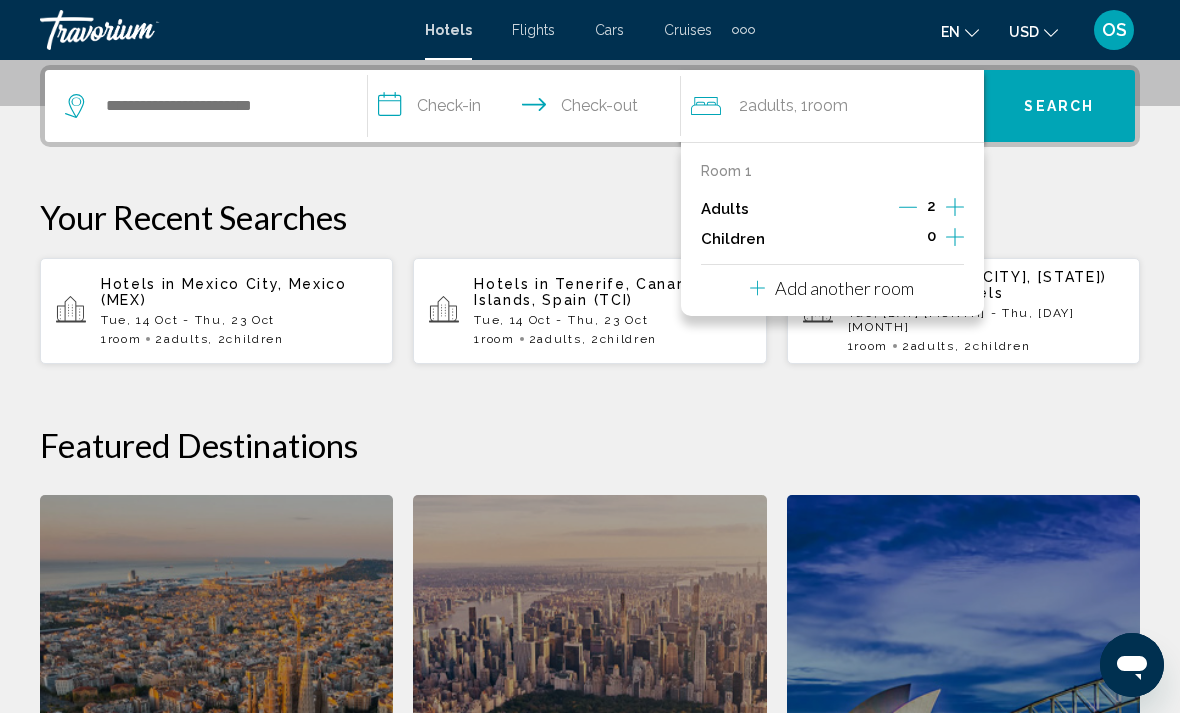 click 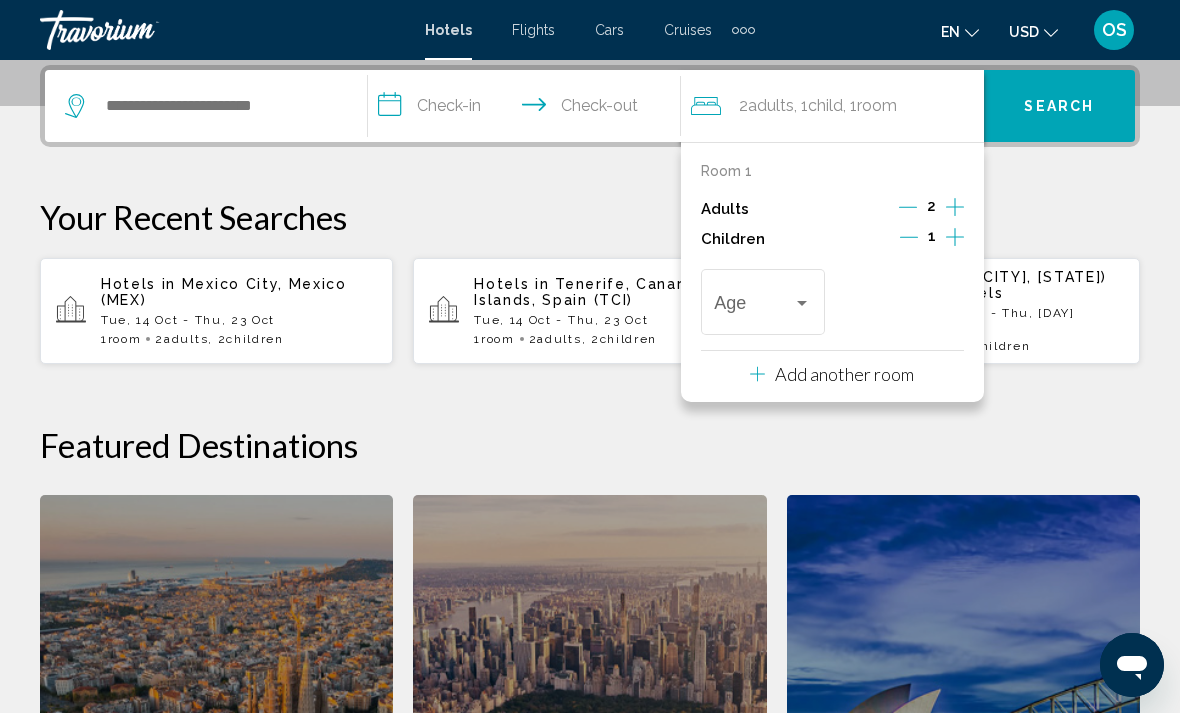 click at bounding box center (955, 239) 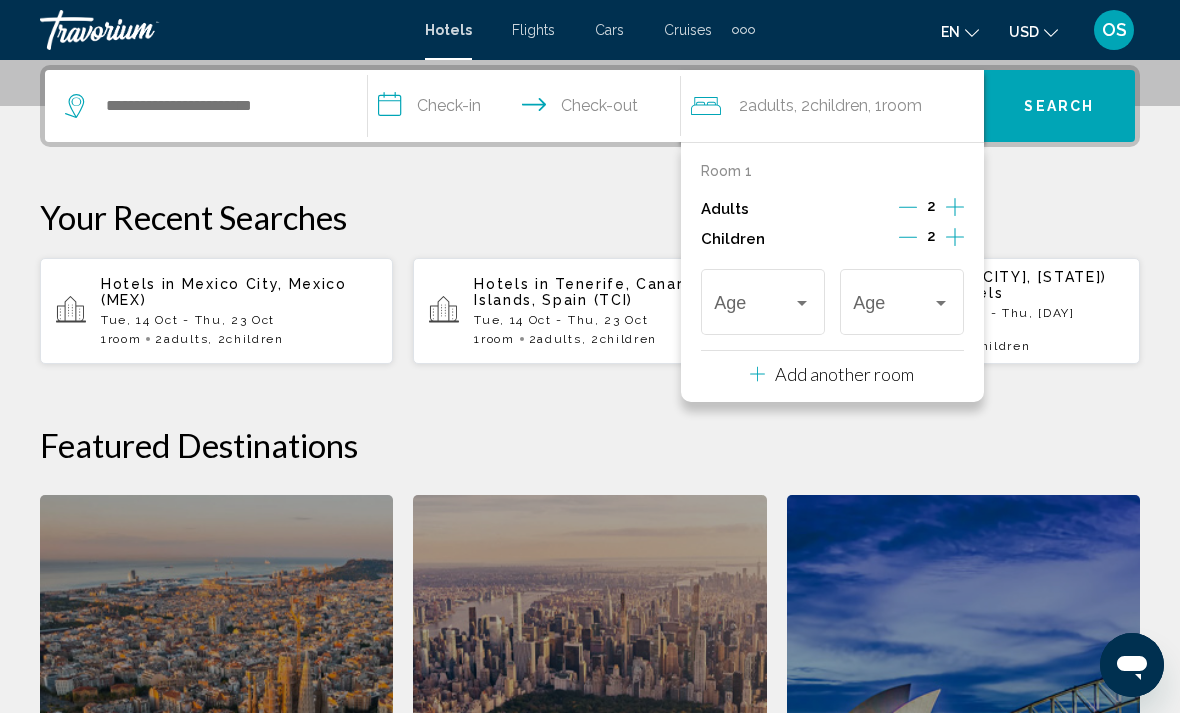 click at bounding box center [802, 303] 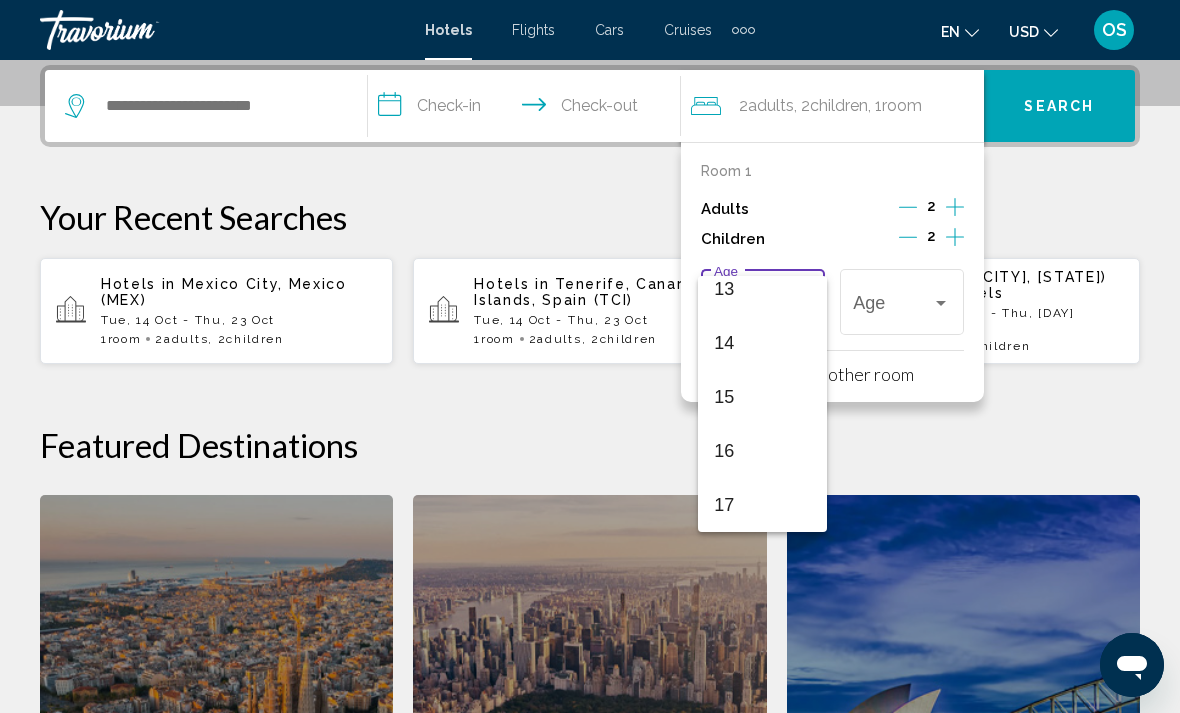 scroll, scrollTop: 716, scrollLeft: 0, axis: vertical 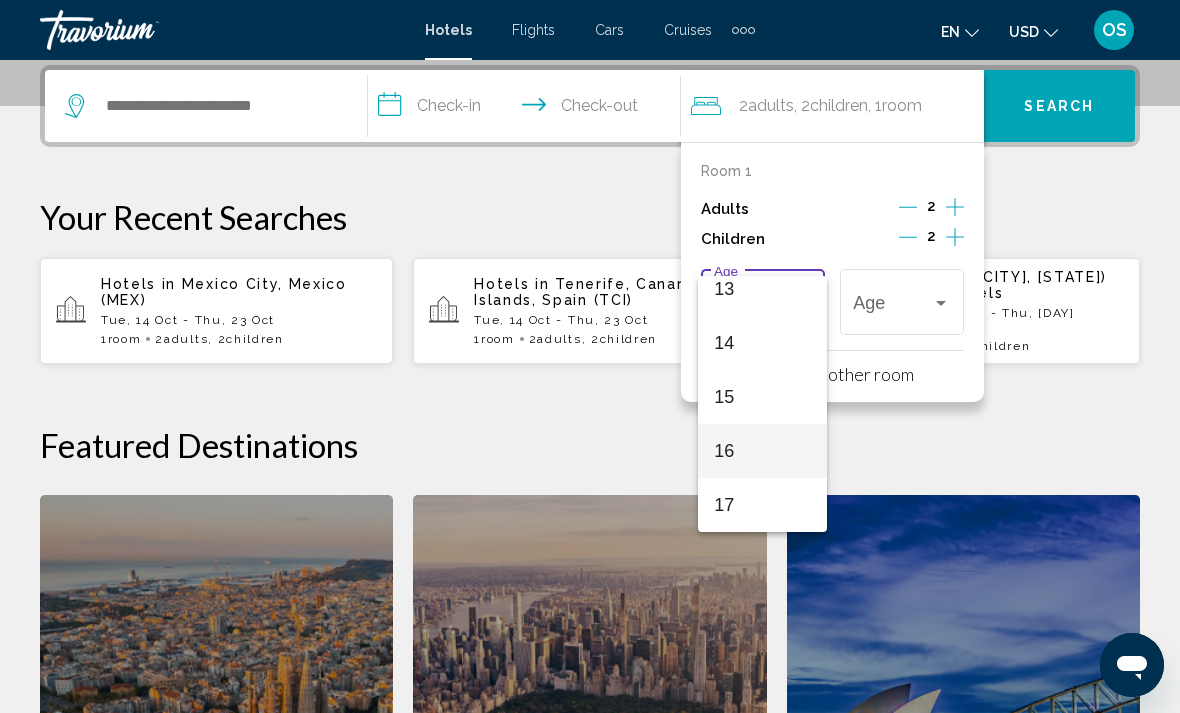 click on "16" at bounding box center [762, 451] 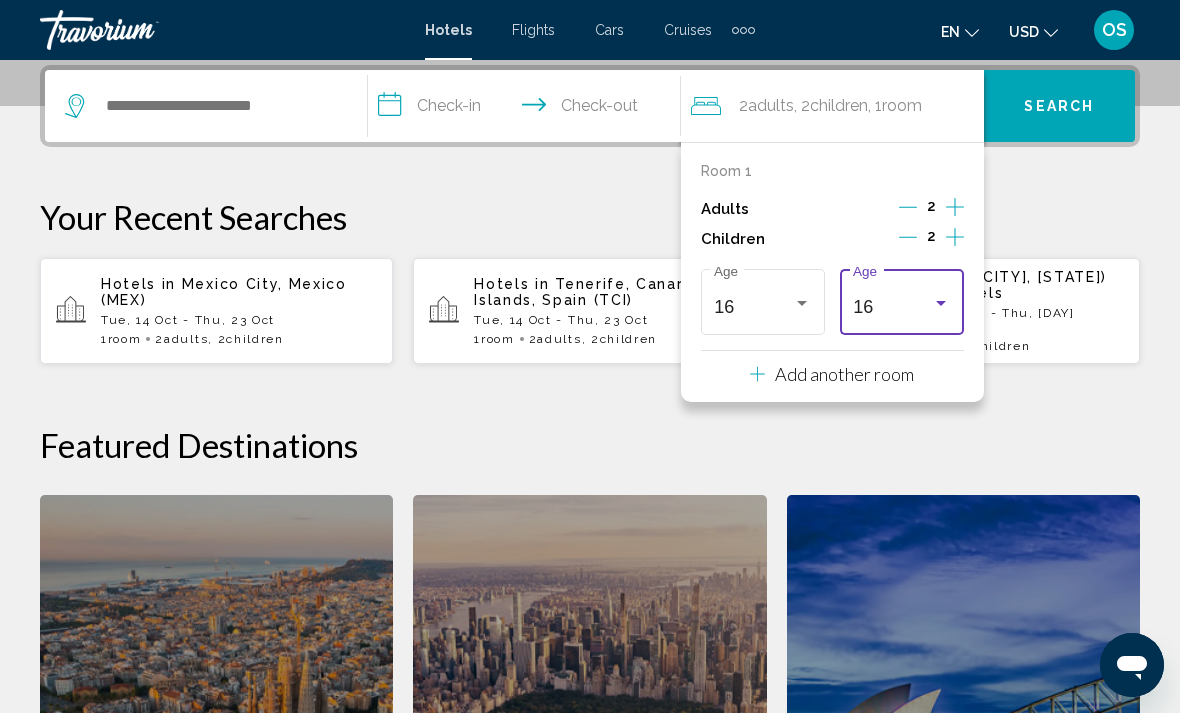 click at bounding box center (941, 303) 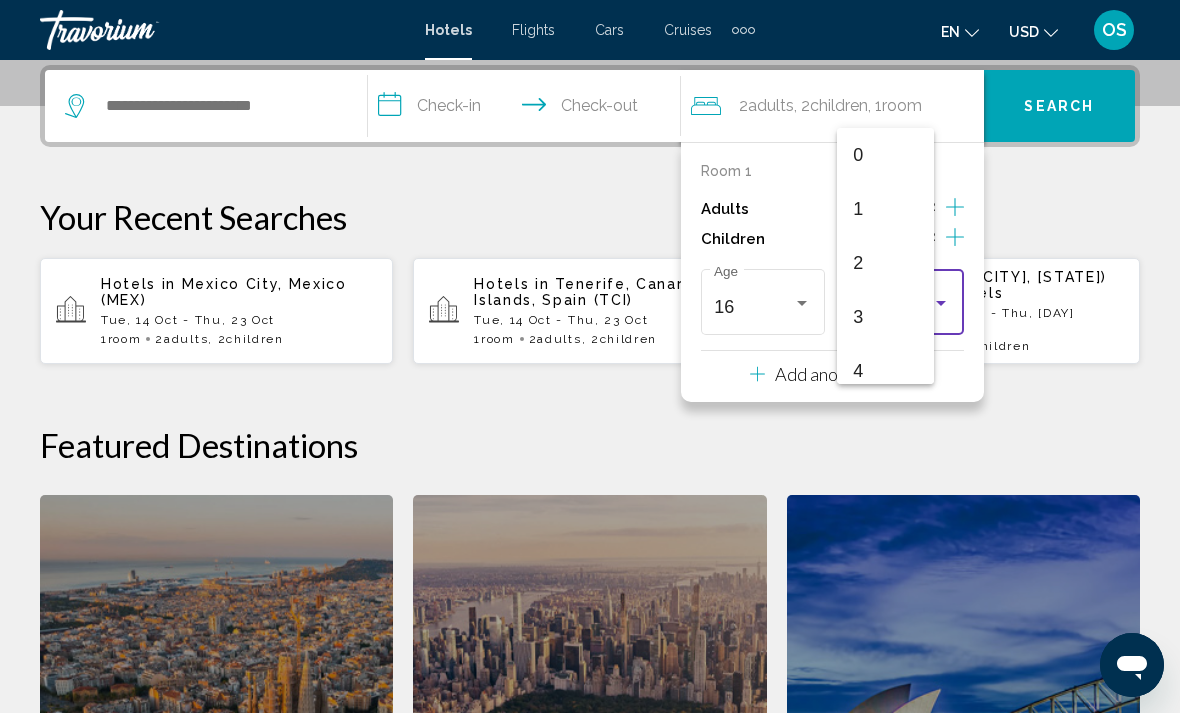 scroll, scrollTop: 716, scrollLeft: 0, axis: vertical 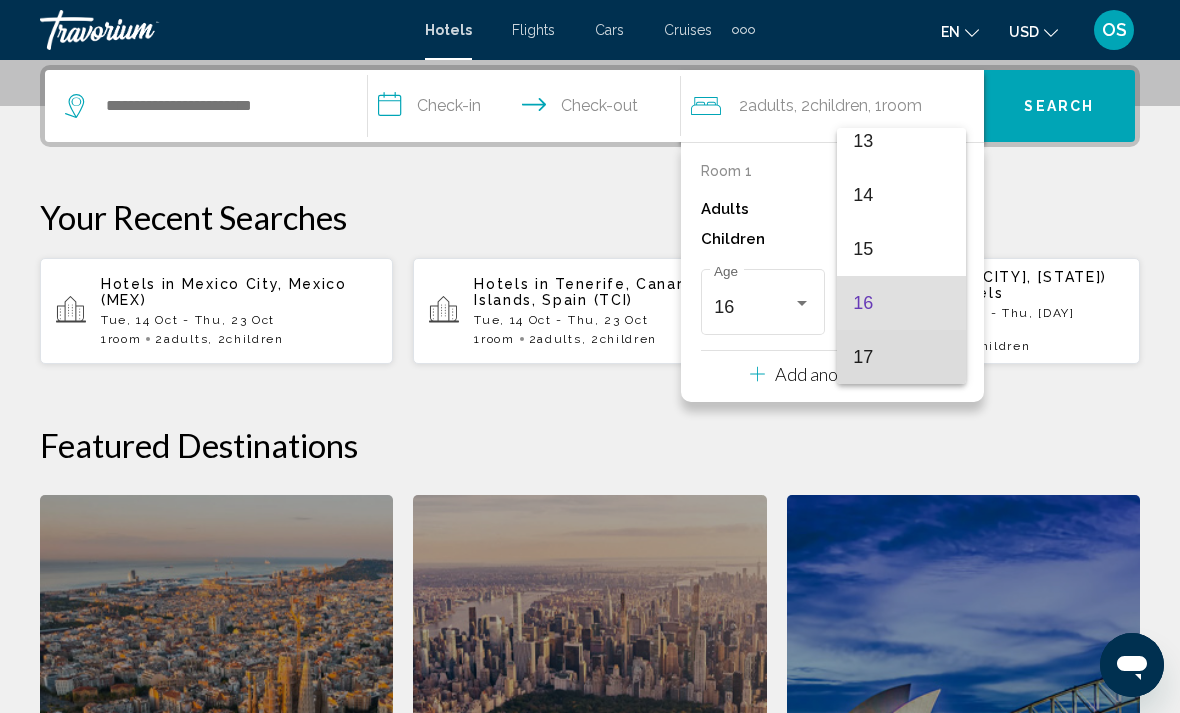 click on "17" at bounding box center (901, 357) 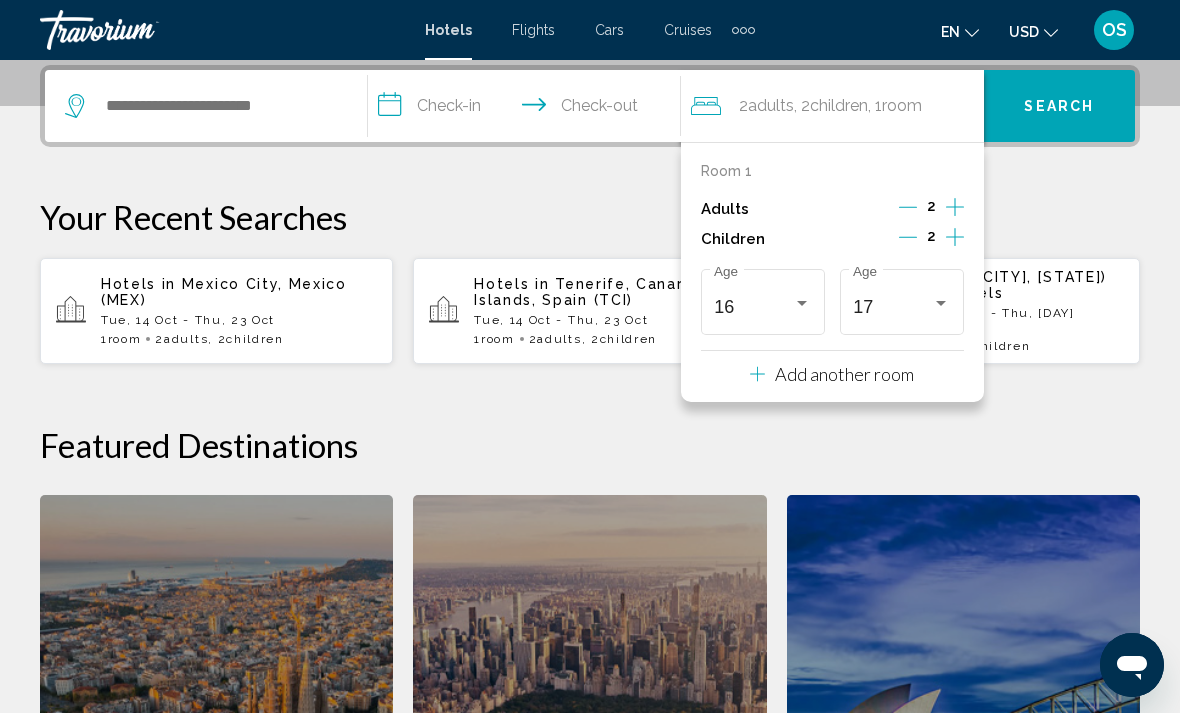click at bounding box center [802, 303] 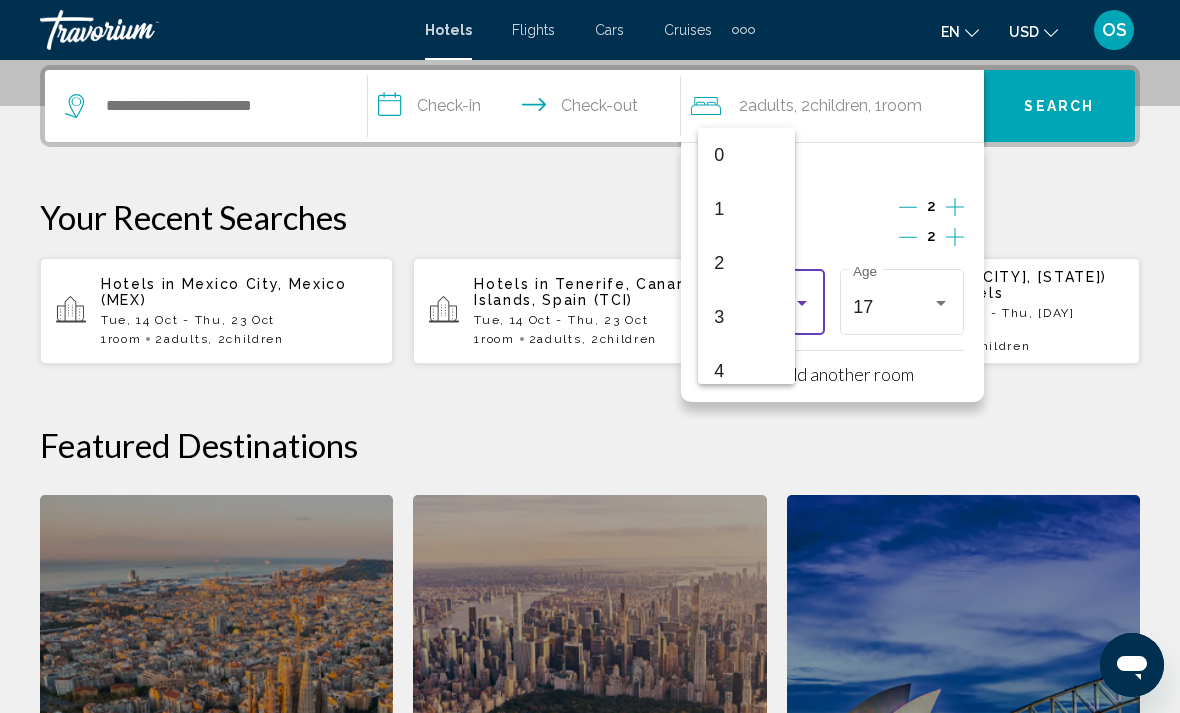 scroll, scrollTop: 716, scrollLeft: 0, axis: vertical 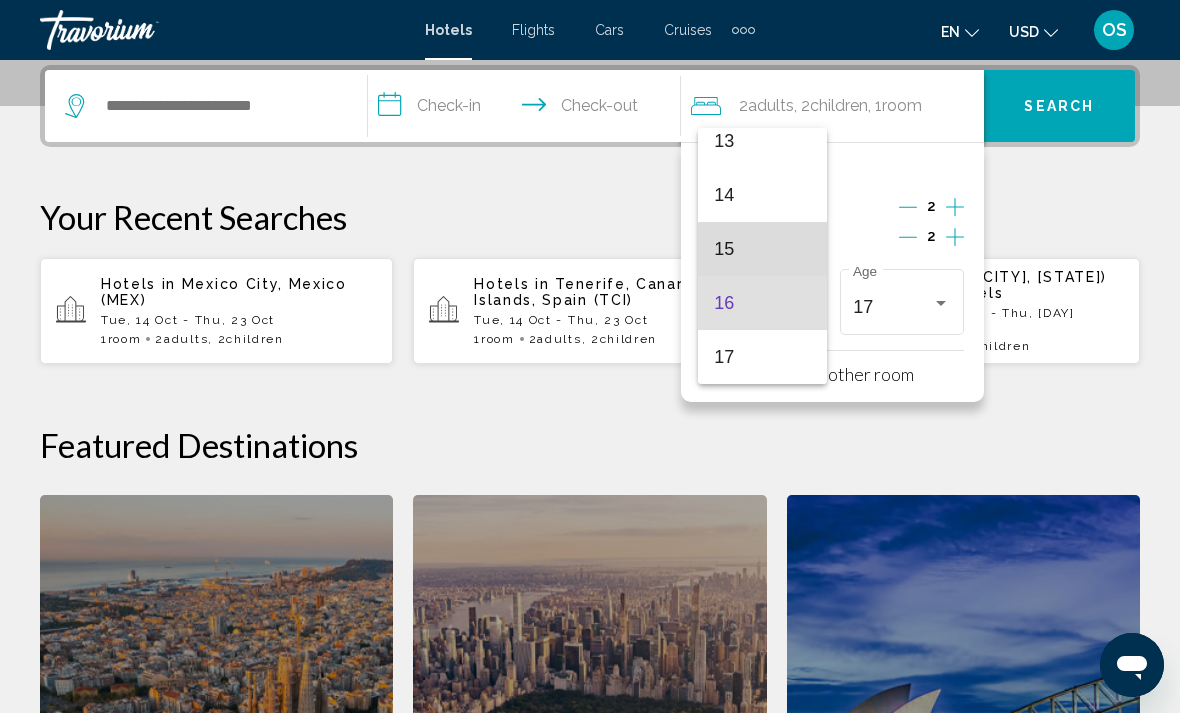 click on "15" at bounding box center (762, 249) 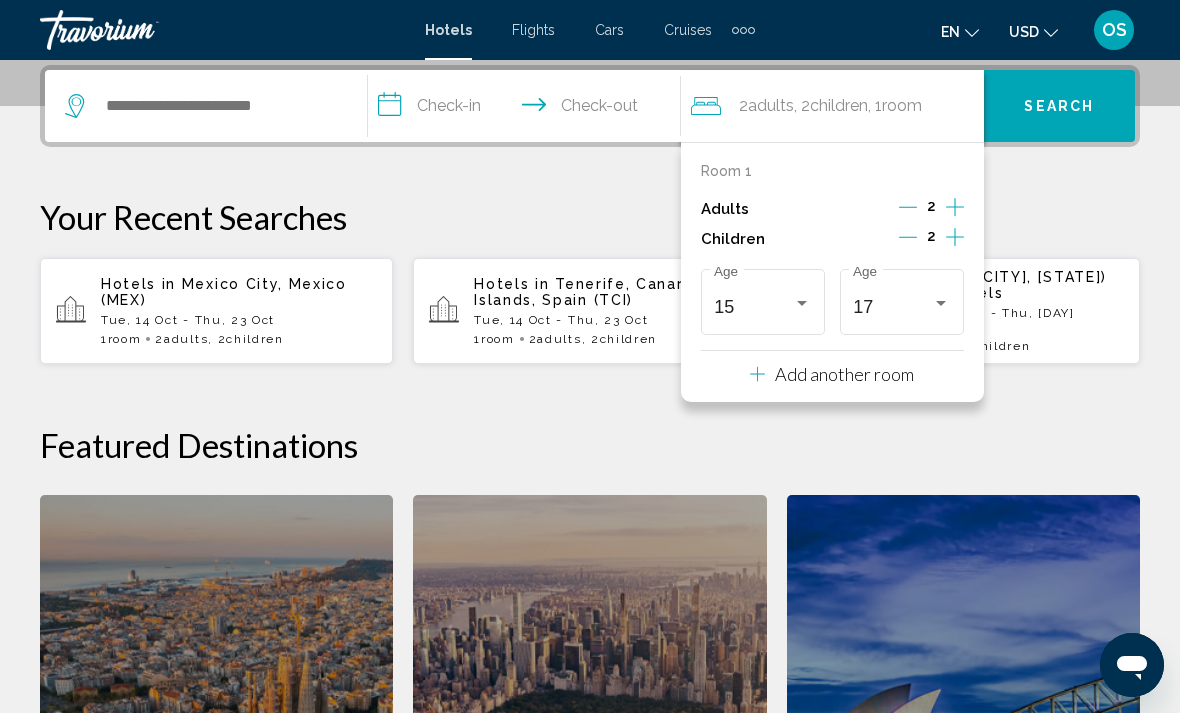 click on "Featured Destinations" 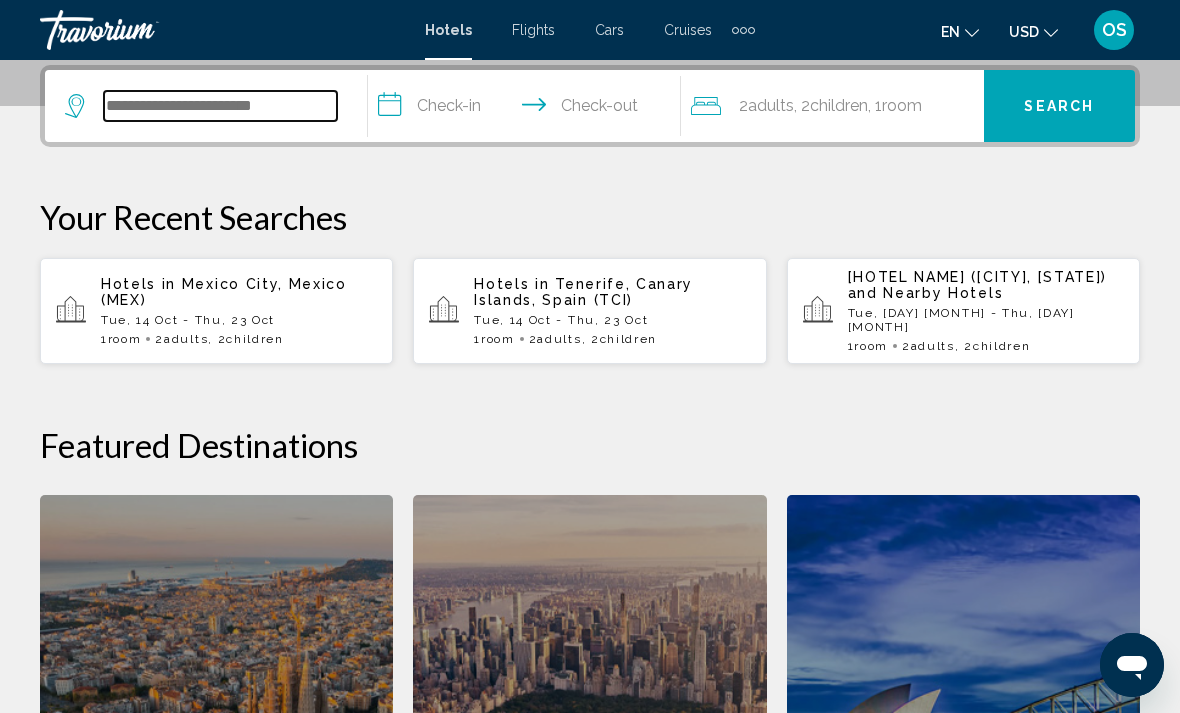 click at bounding box center [220, 106] 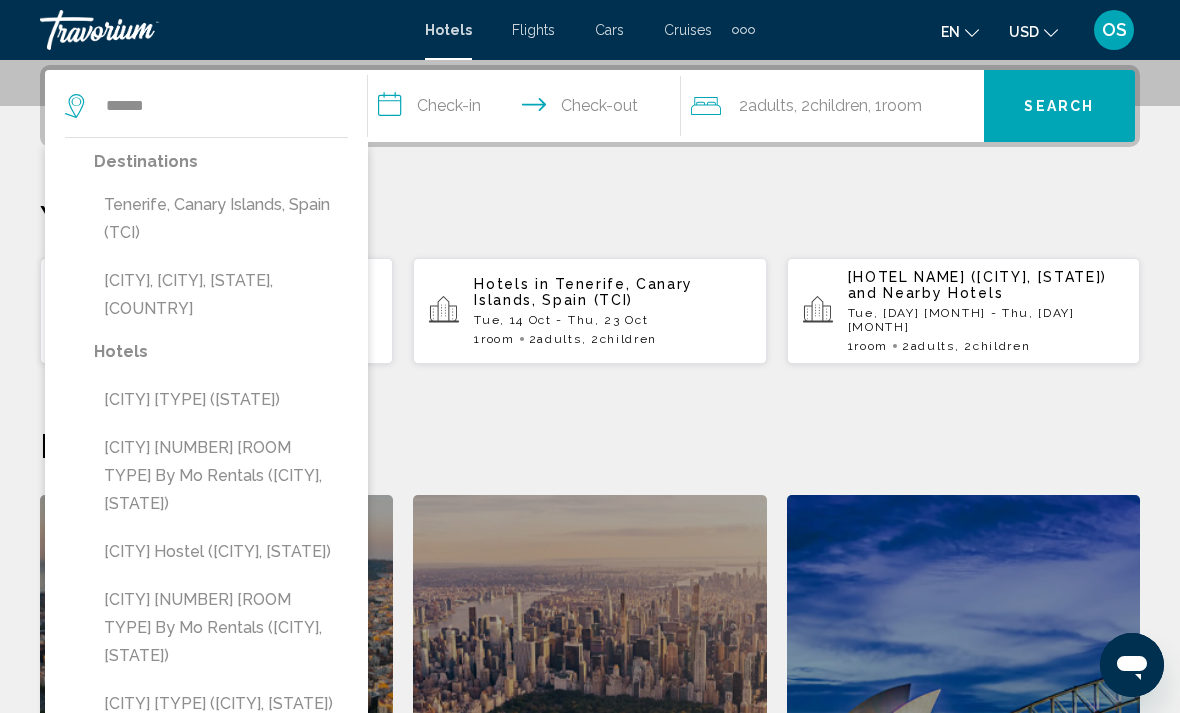 click on "Tenerife, Canary Islands, Spain (TCI)" at bounding box center [221, 219] 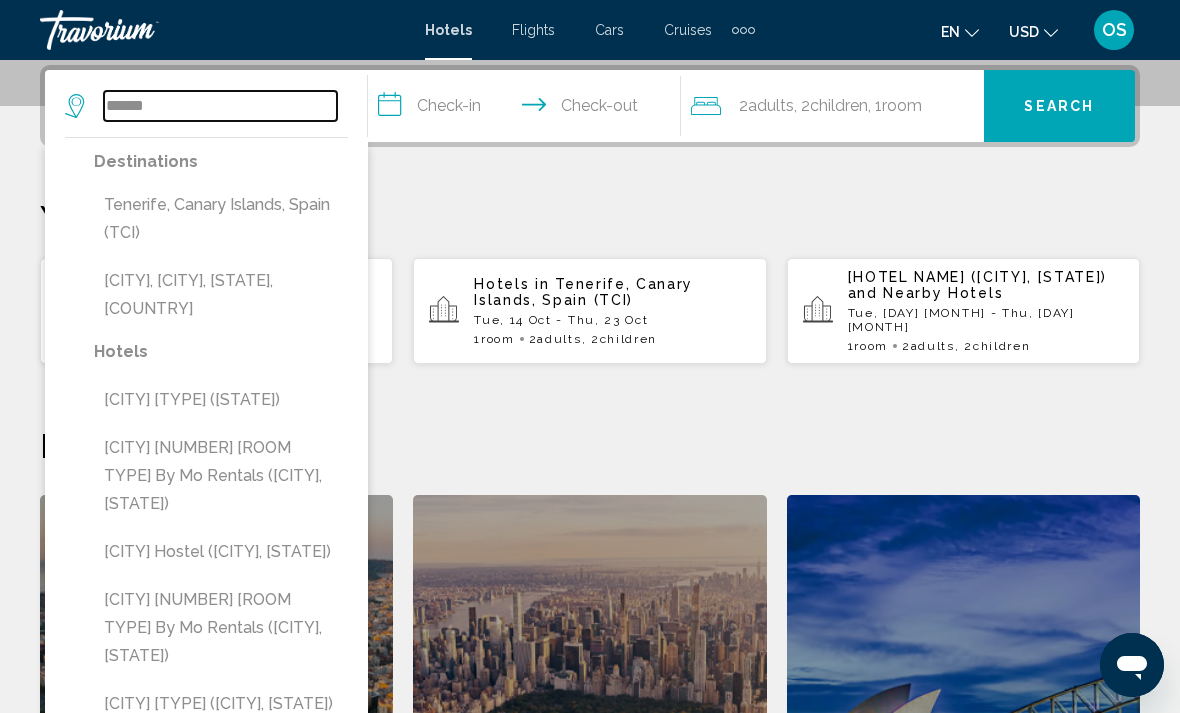 type on "**********" 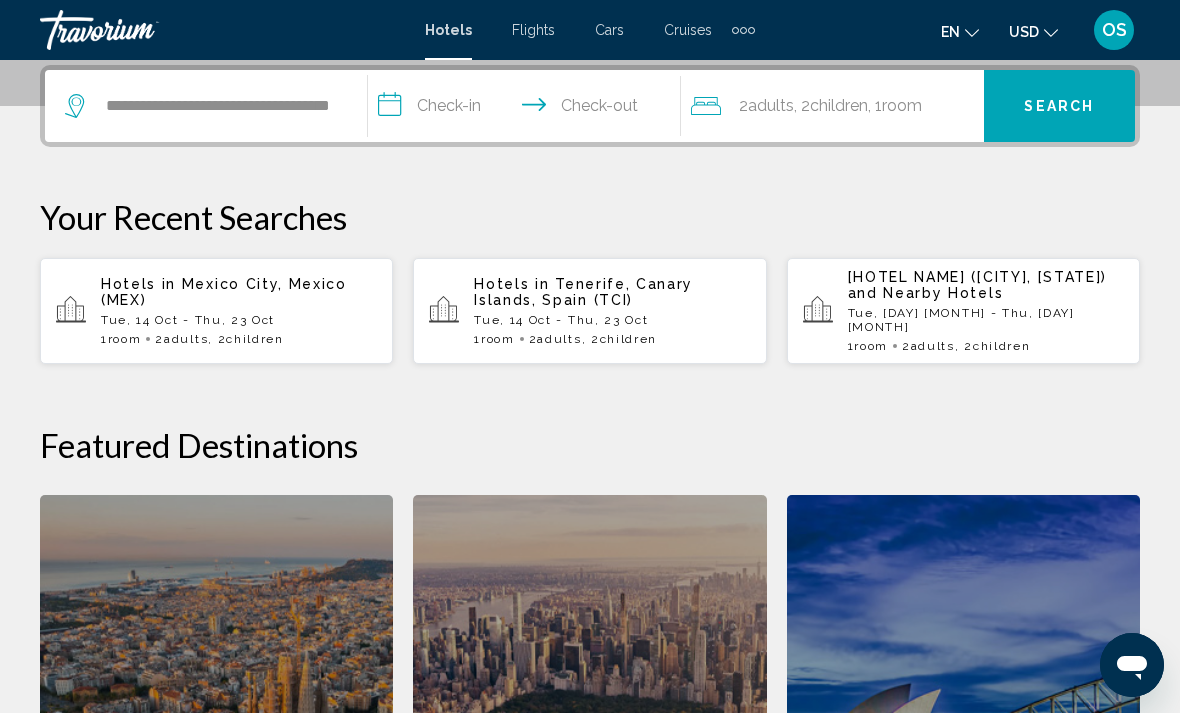 click on "**********" at bounding box center [528, 109] 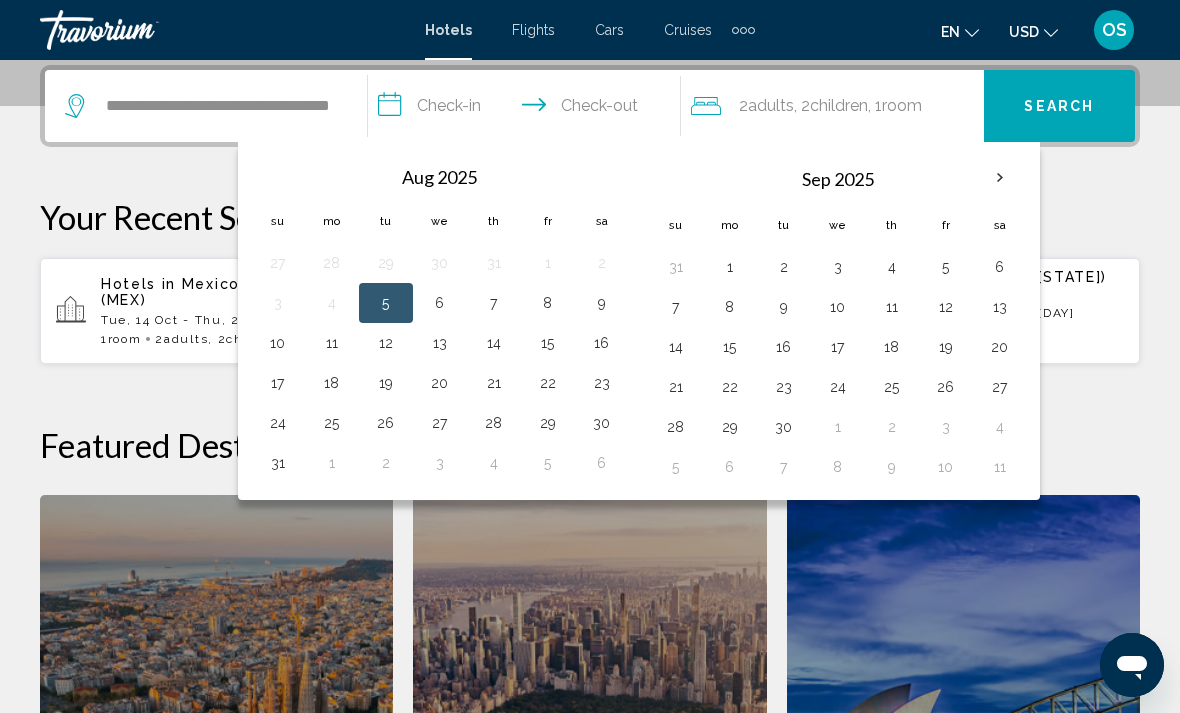 click at bounding box center (1000, 178) 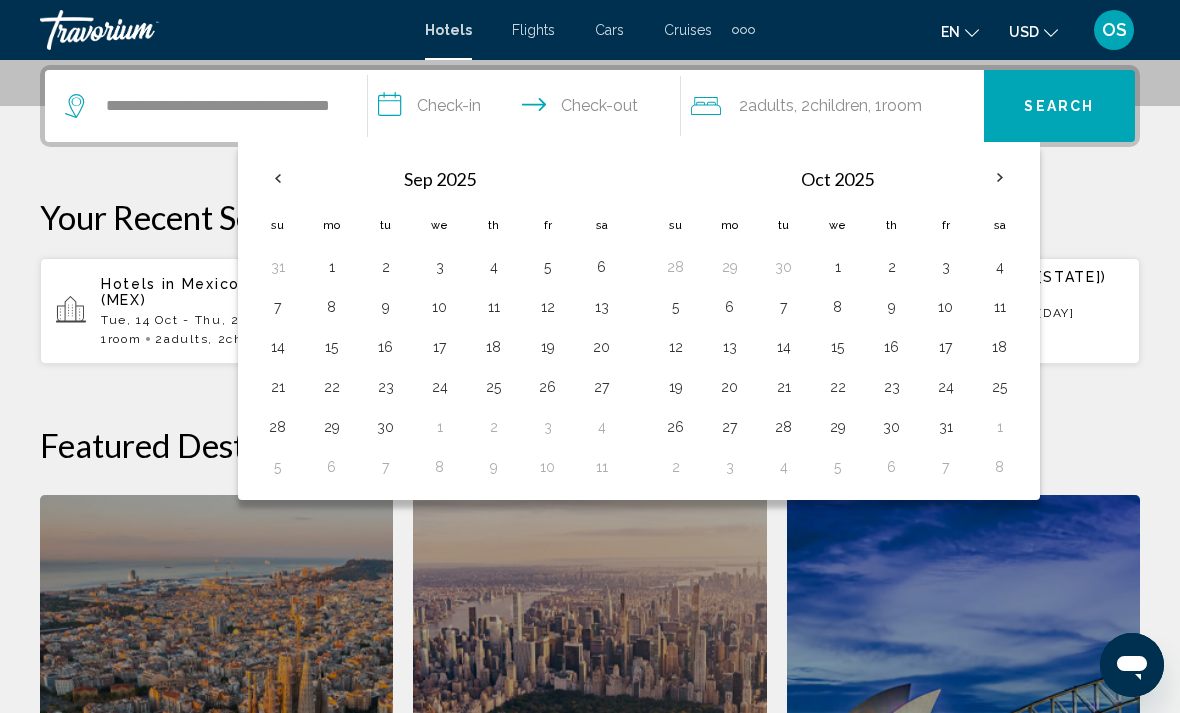 click on "15" at bounding box center [332, 347] 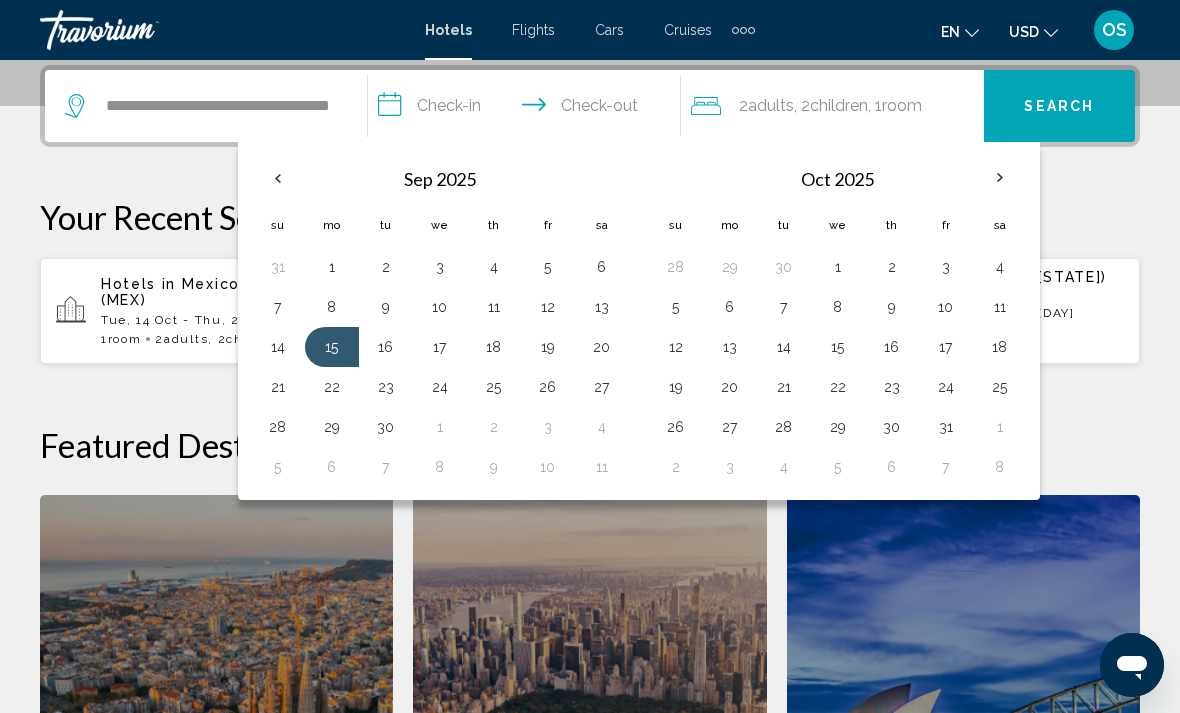click on "25" at bounding box center [494, 387] 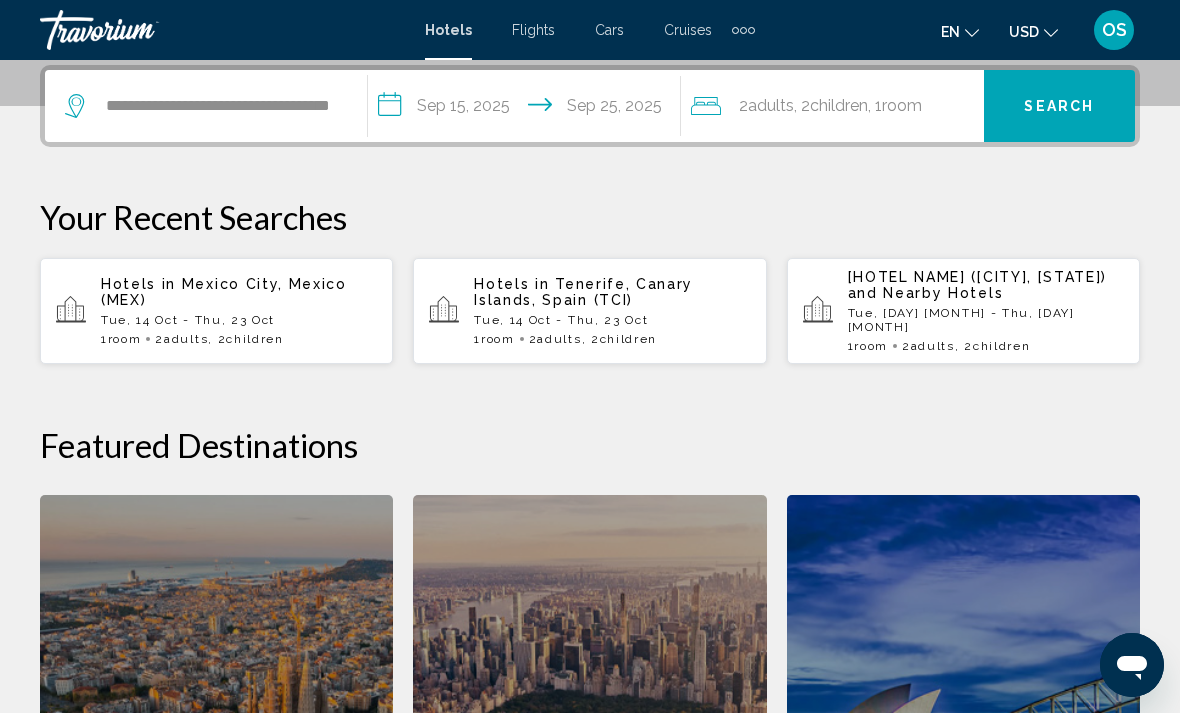 click on "**********" at bounding box center [528, 109] 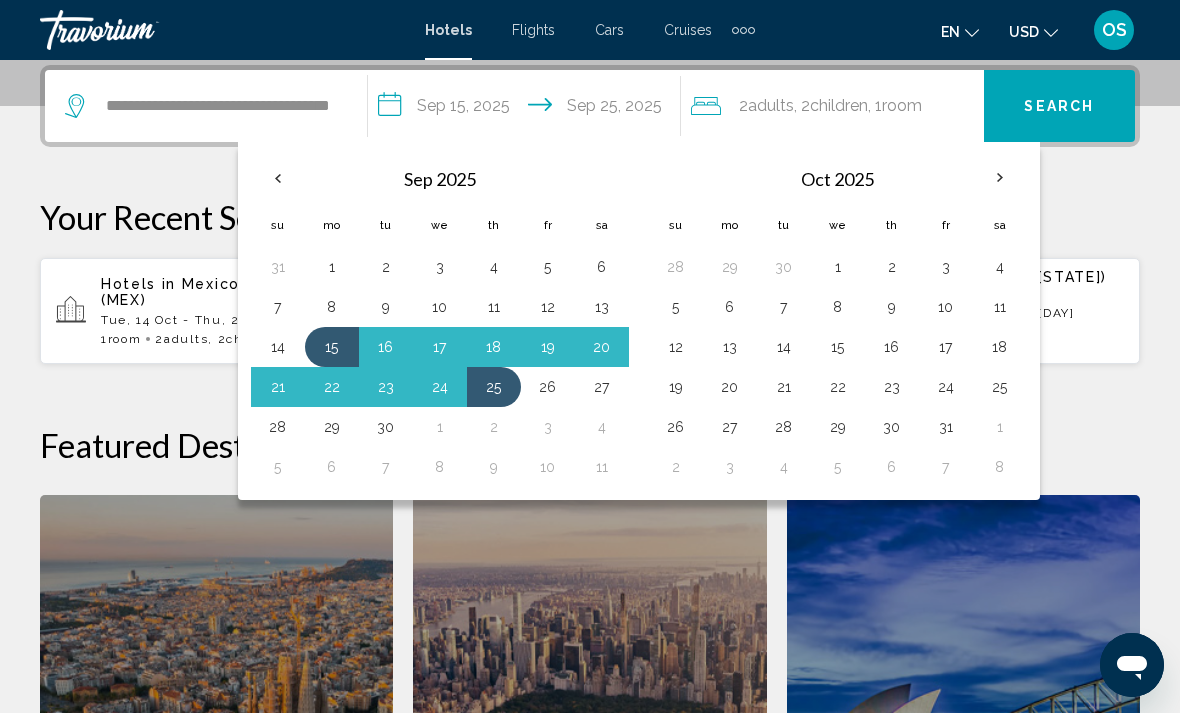 click at bounding box center (1000, 178) 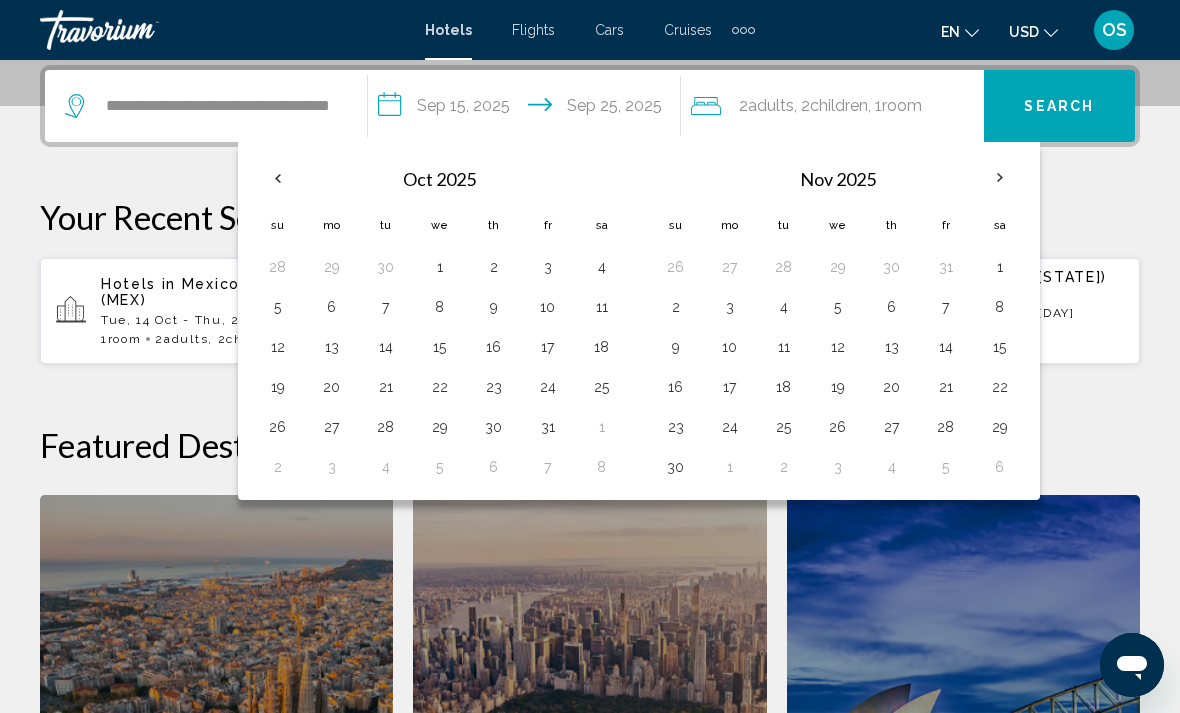 click on "14" at bounding box center [386, 347] 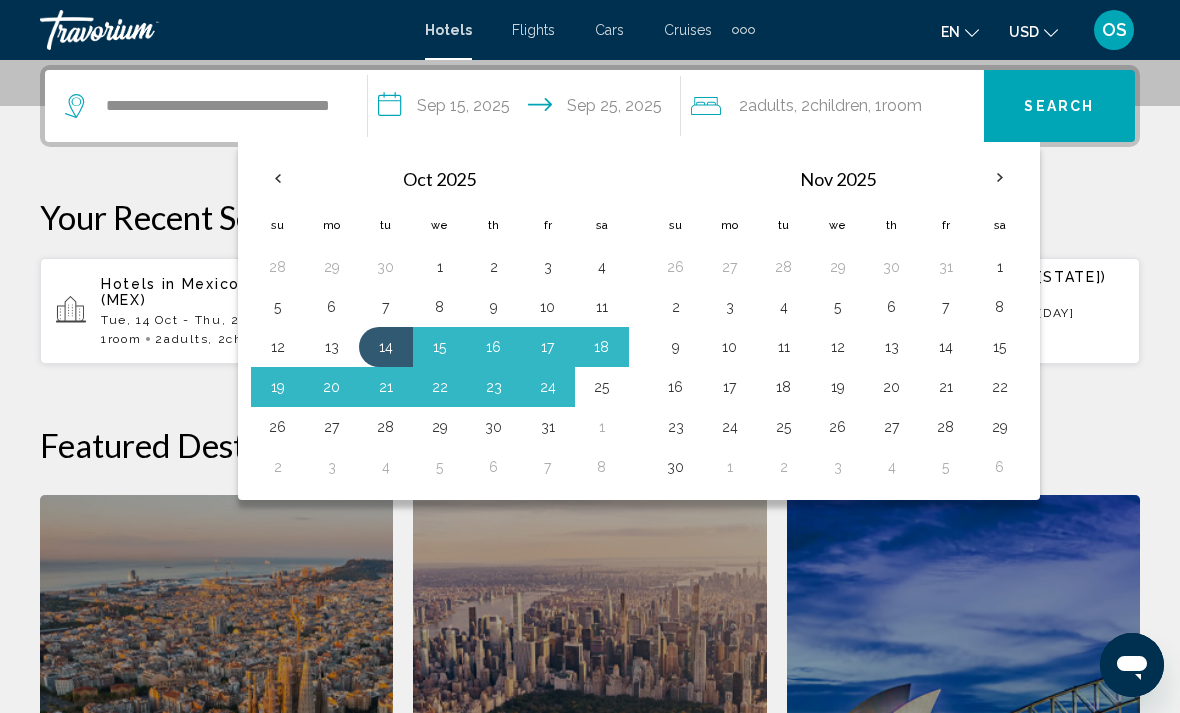click on "25" at bounding box center [602, 387] 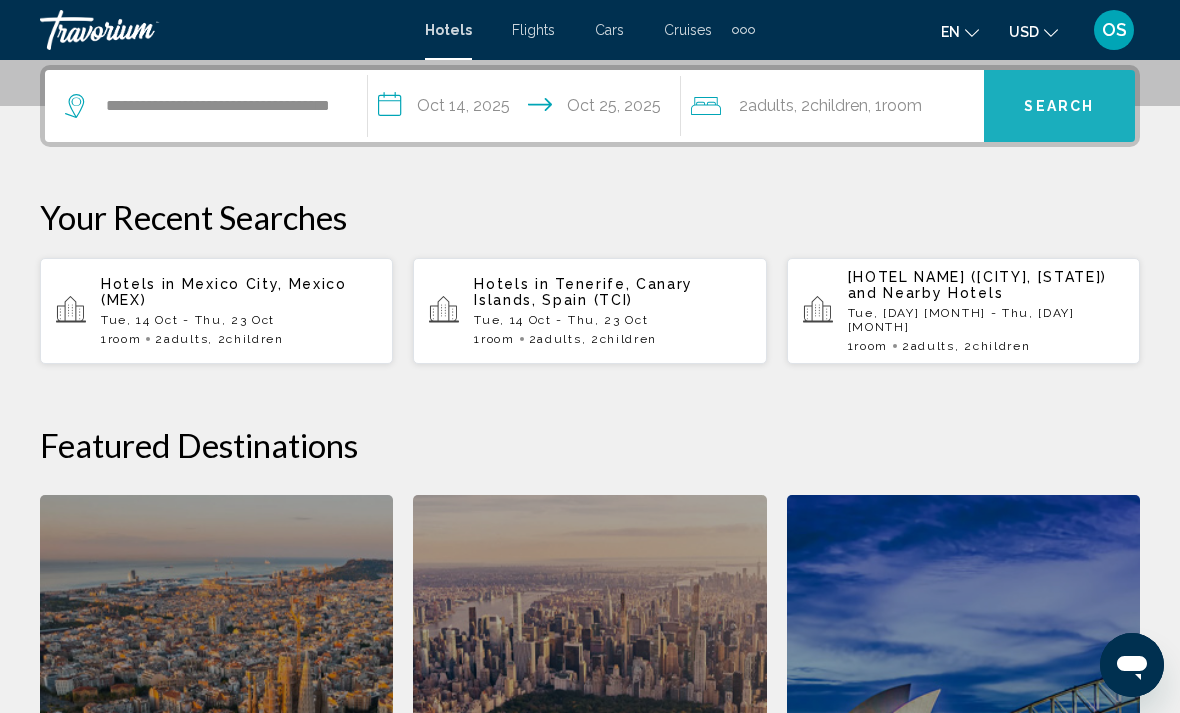 click on "Search" at bounding box center (1059, 107) 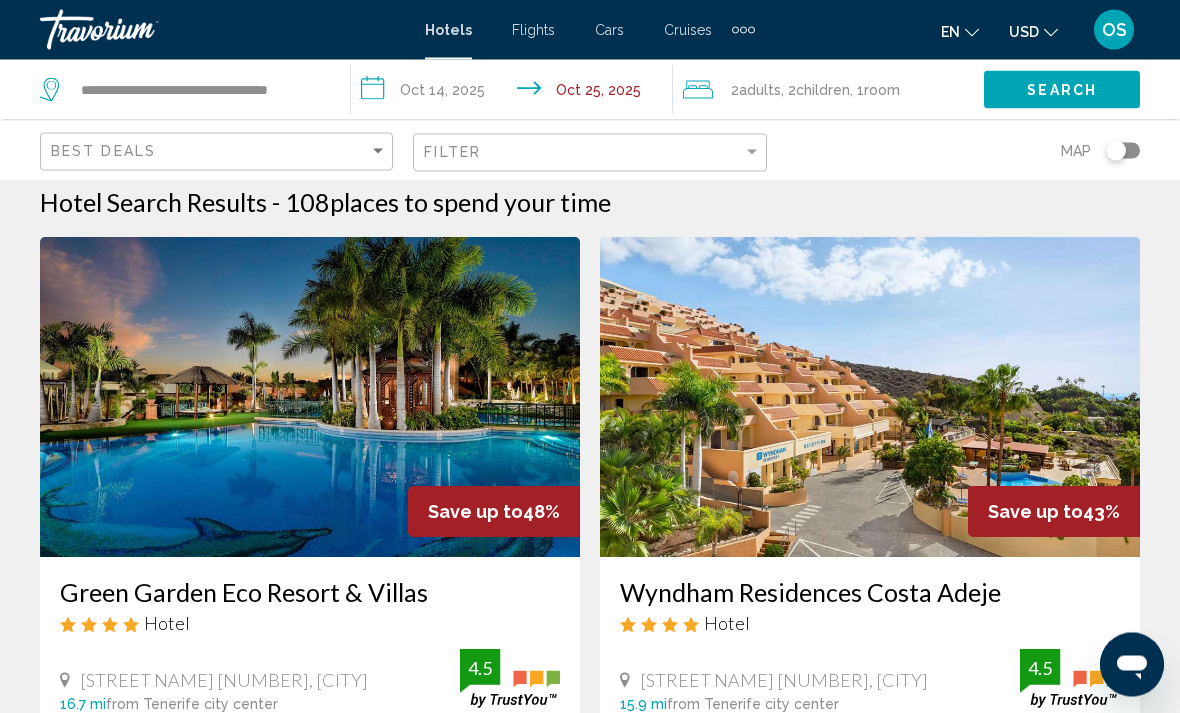 scroll, scrollTop: 0, scrollLeft: 0, axis: both 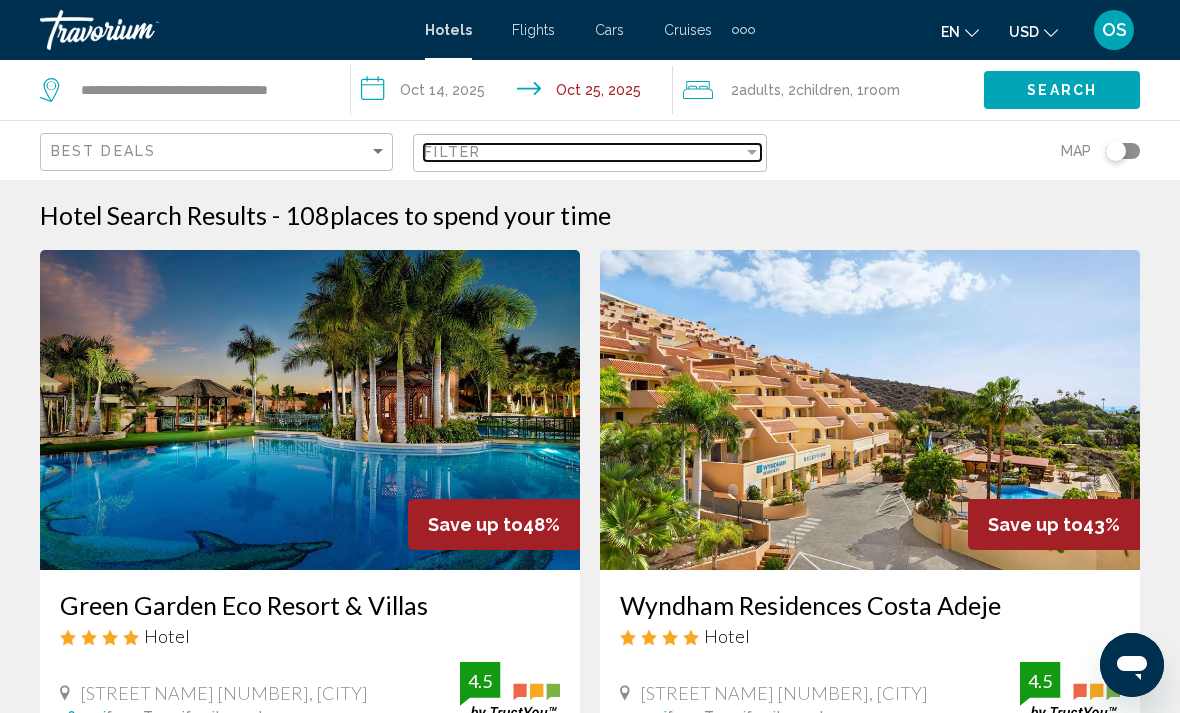 click at bounding box center [752, 152] 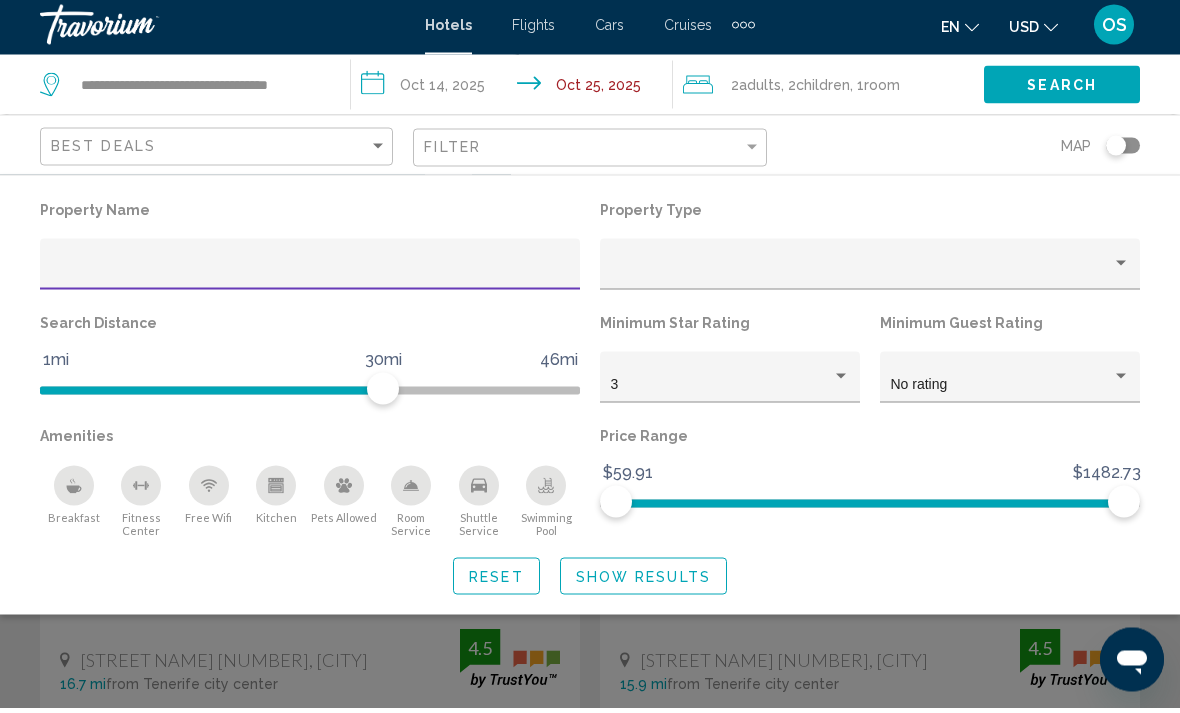 scroll, scrollTop: 0, scrollLeft: 0, axis: both 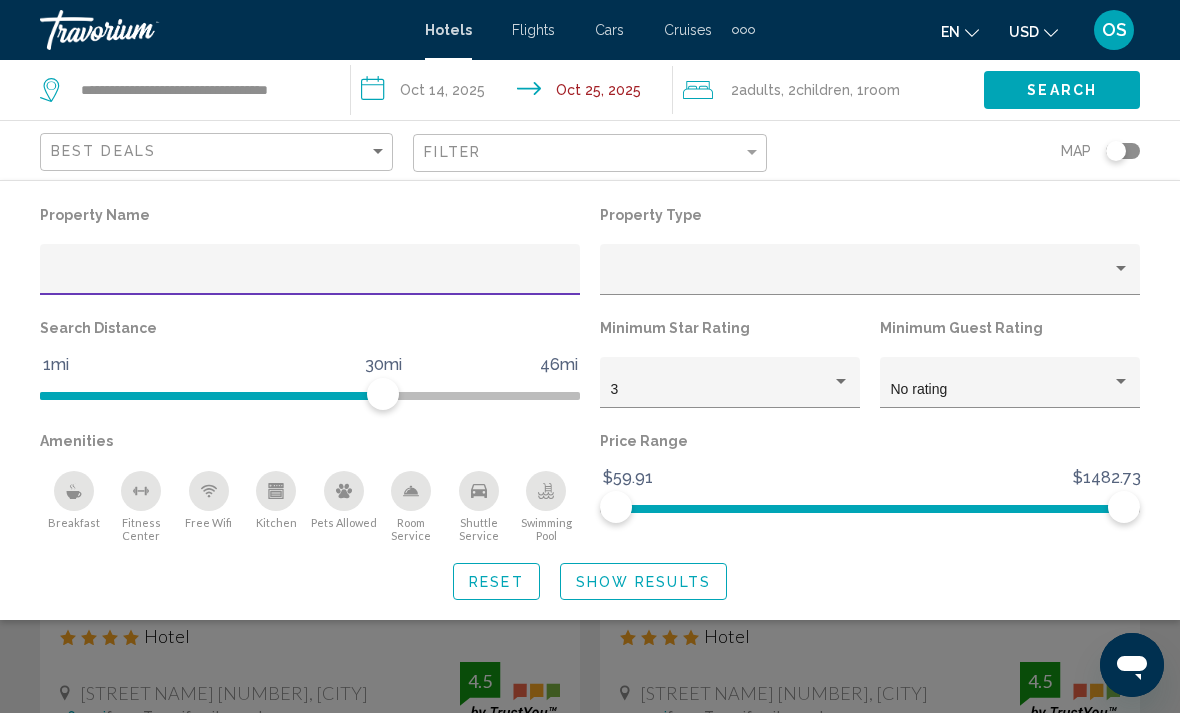 click on "Best Deals" 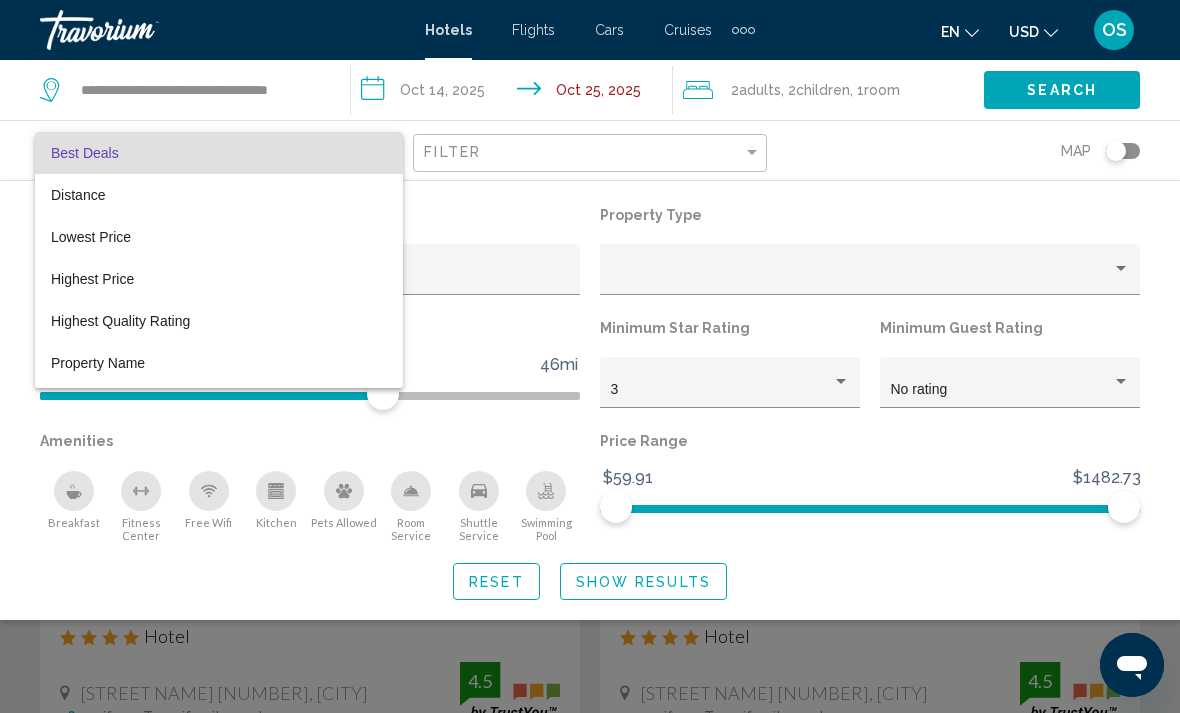 click at bounding box center (590, 356) 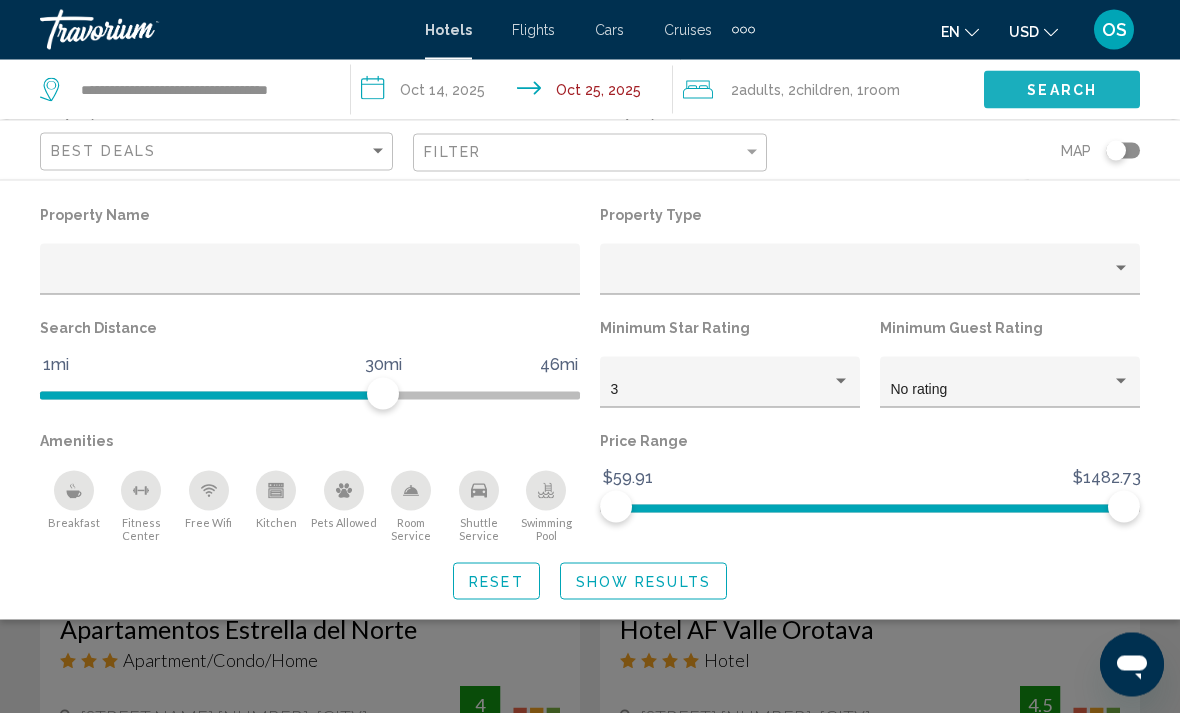 scroll, scrollTop: 690, scrollLeft: 0, axis: vertical 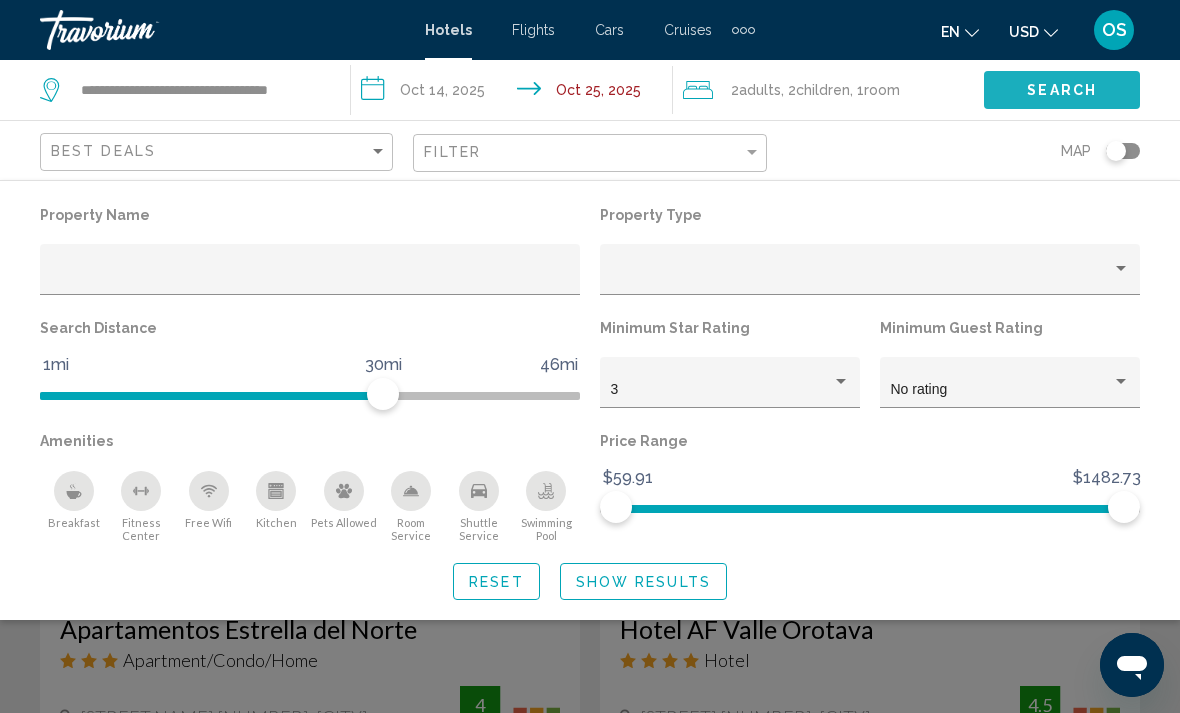 click on "Search" 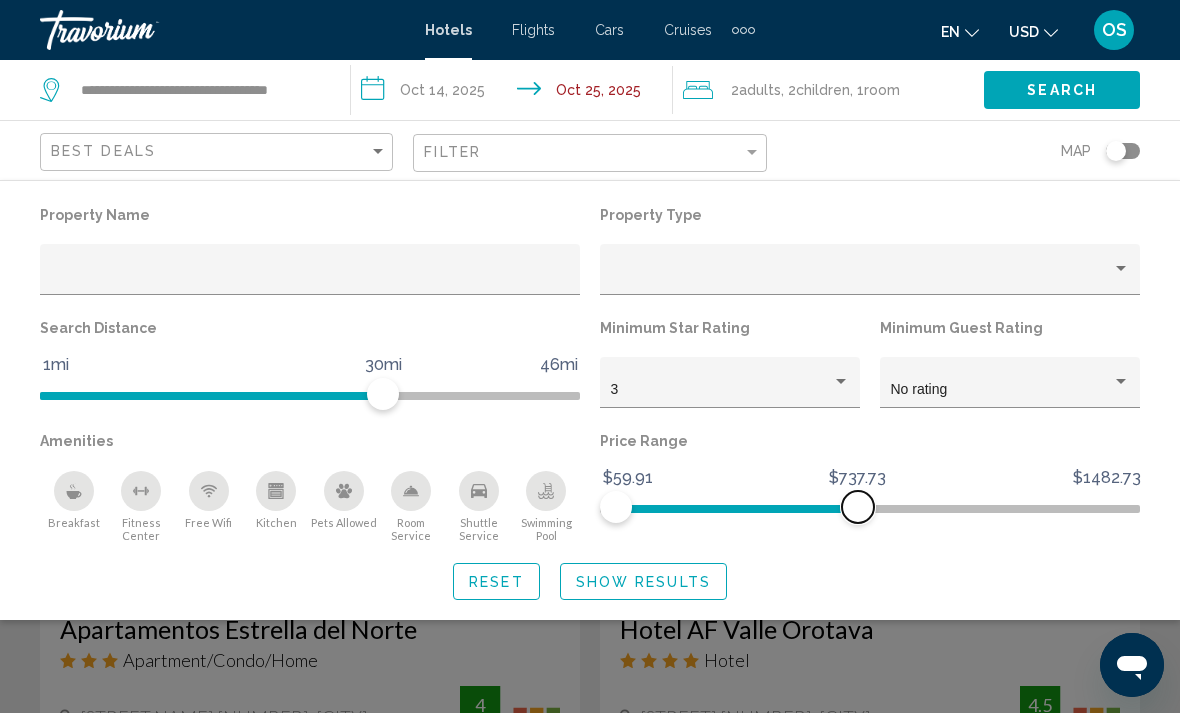 click 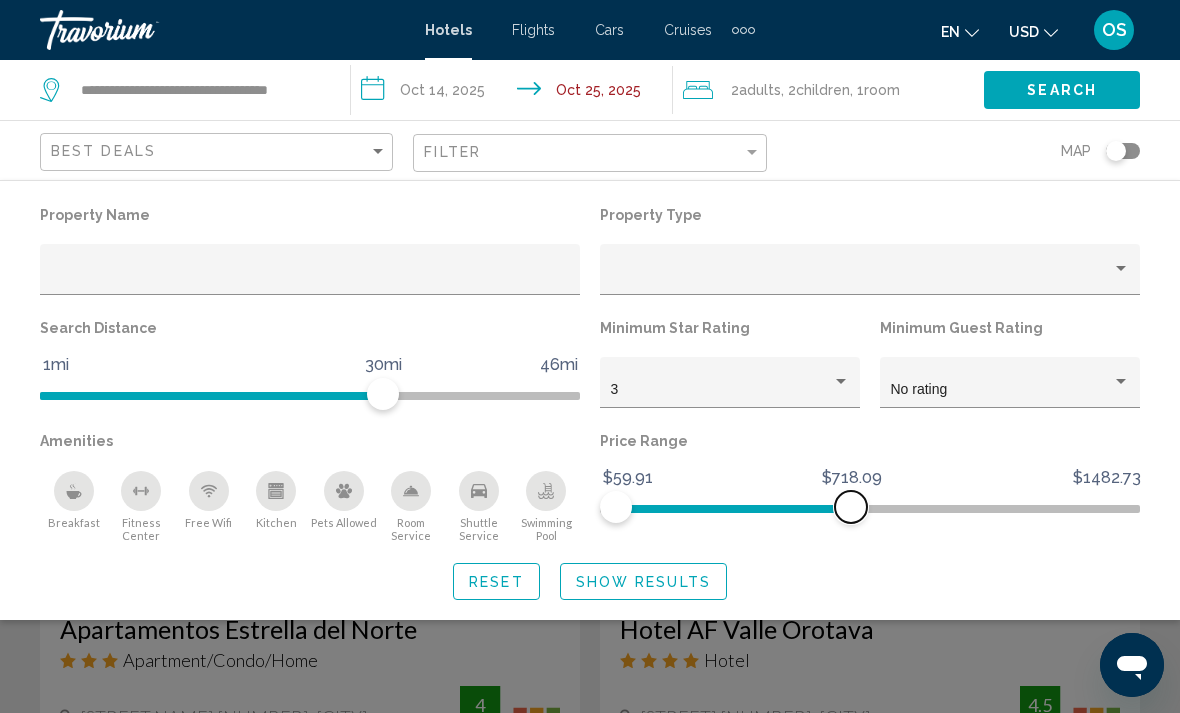 click 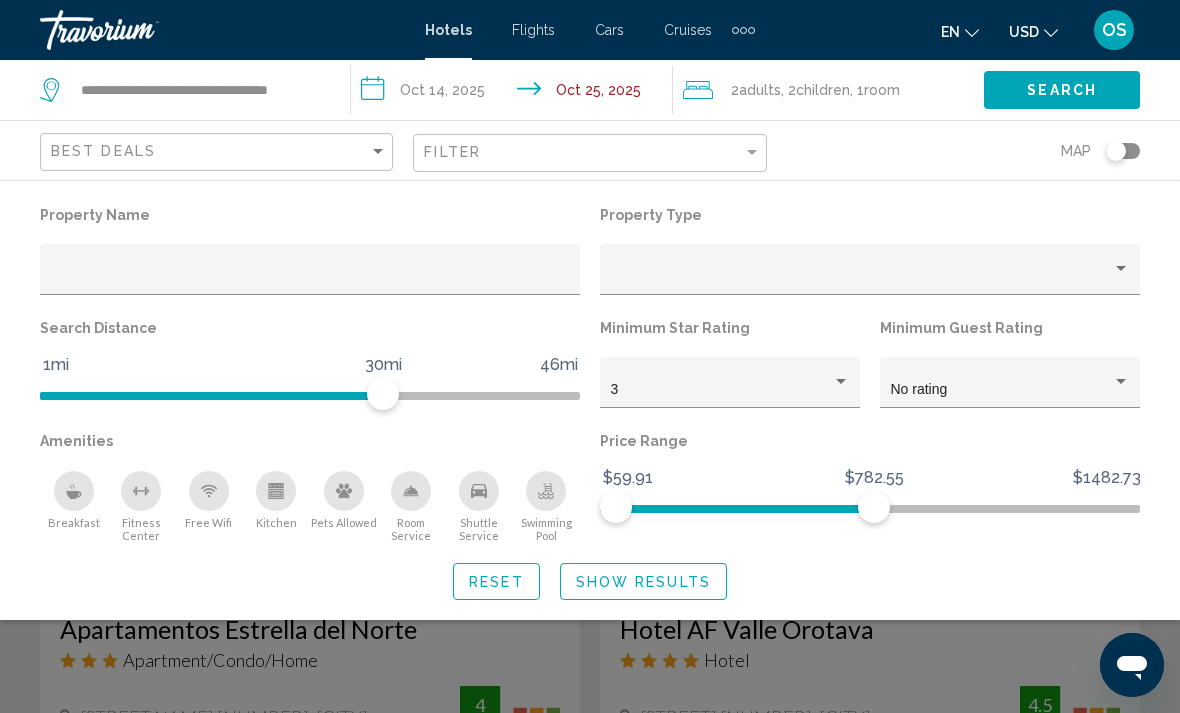 click on "Search" 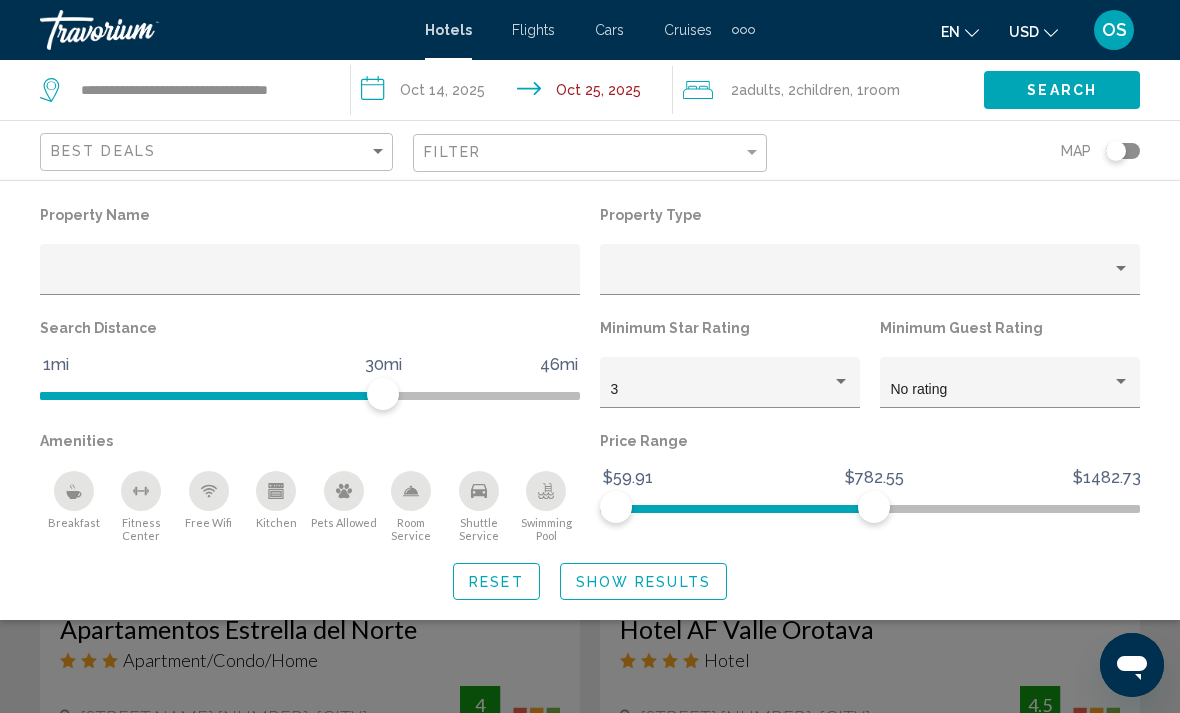 click on "Search" 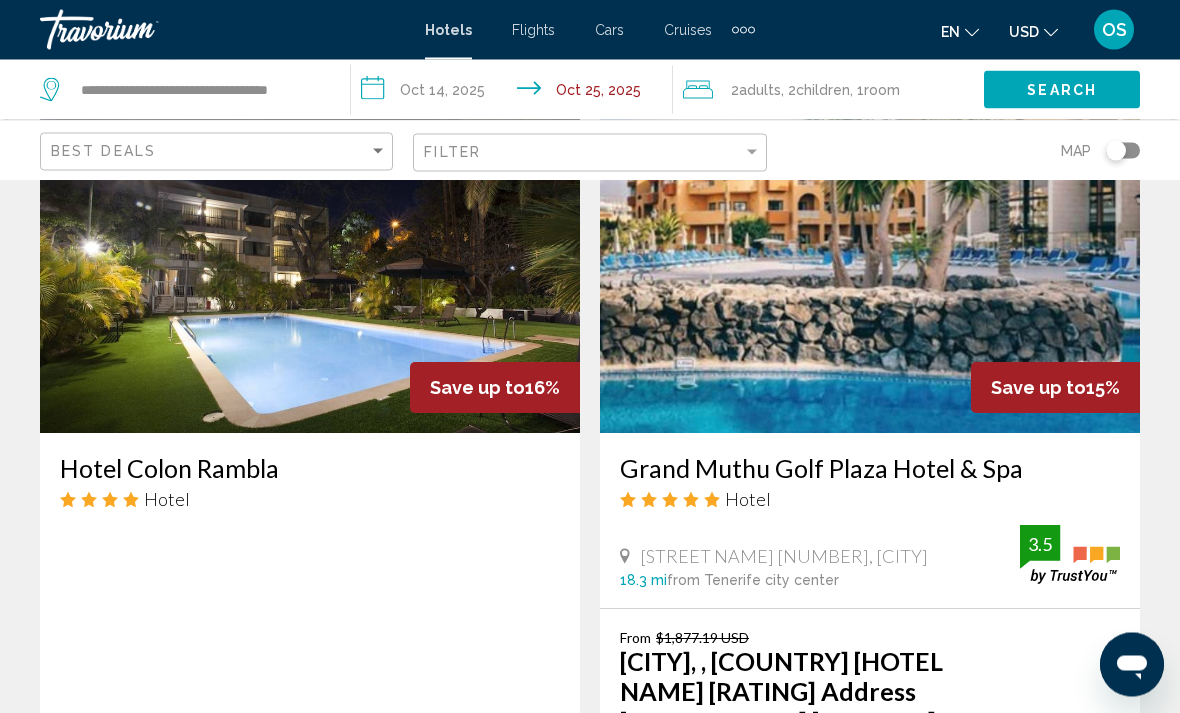 scroll, scrollTop: 3706, scrollLeft: 0, axis: vertical 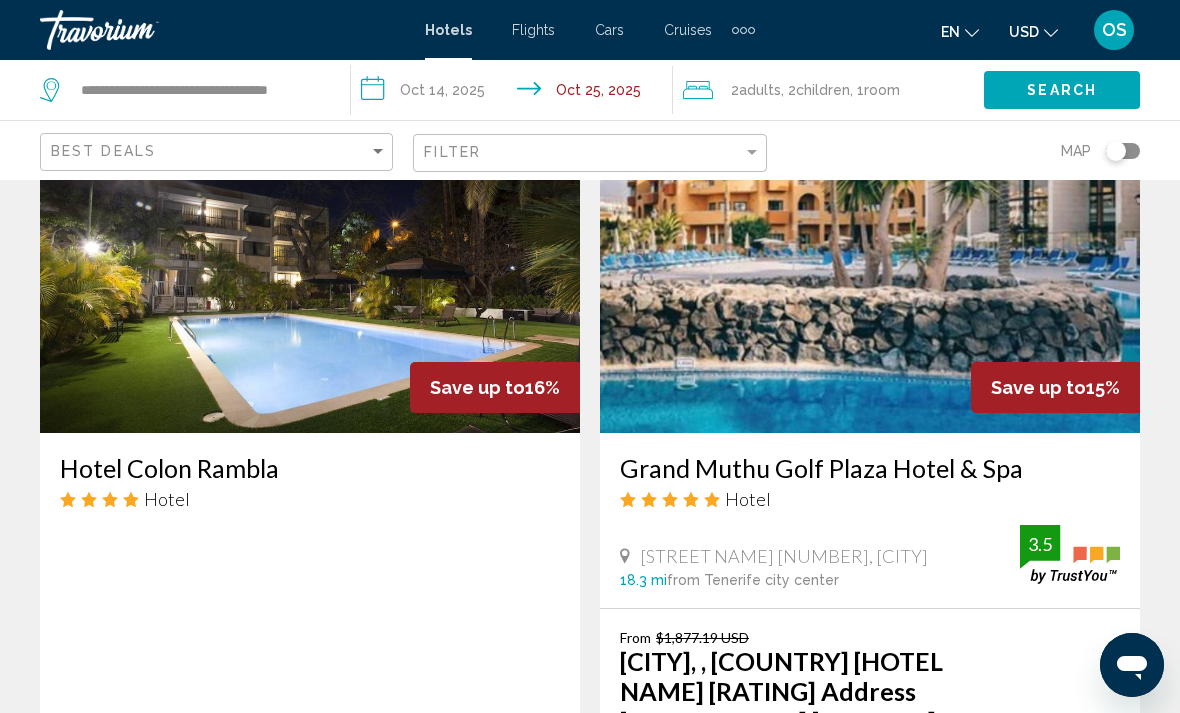 click at bounding box center (870, 273) 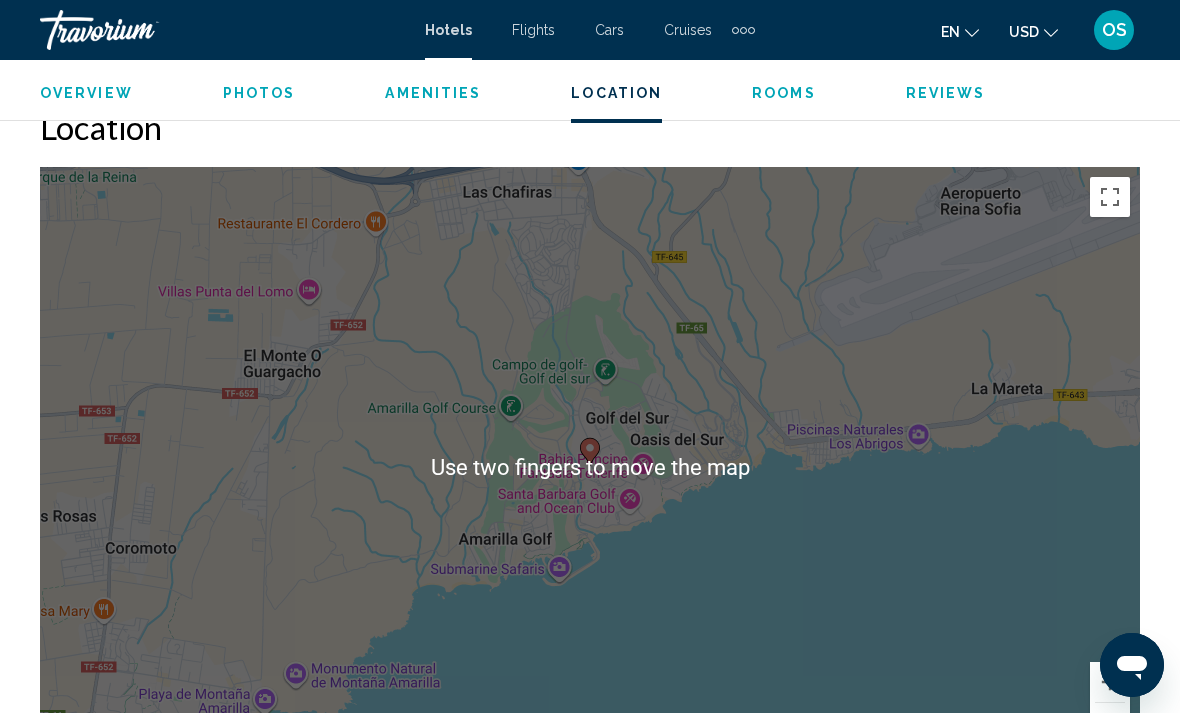 scroll, scrollTop: 2191, scrollLeft: 0, axis: vertical 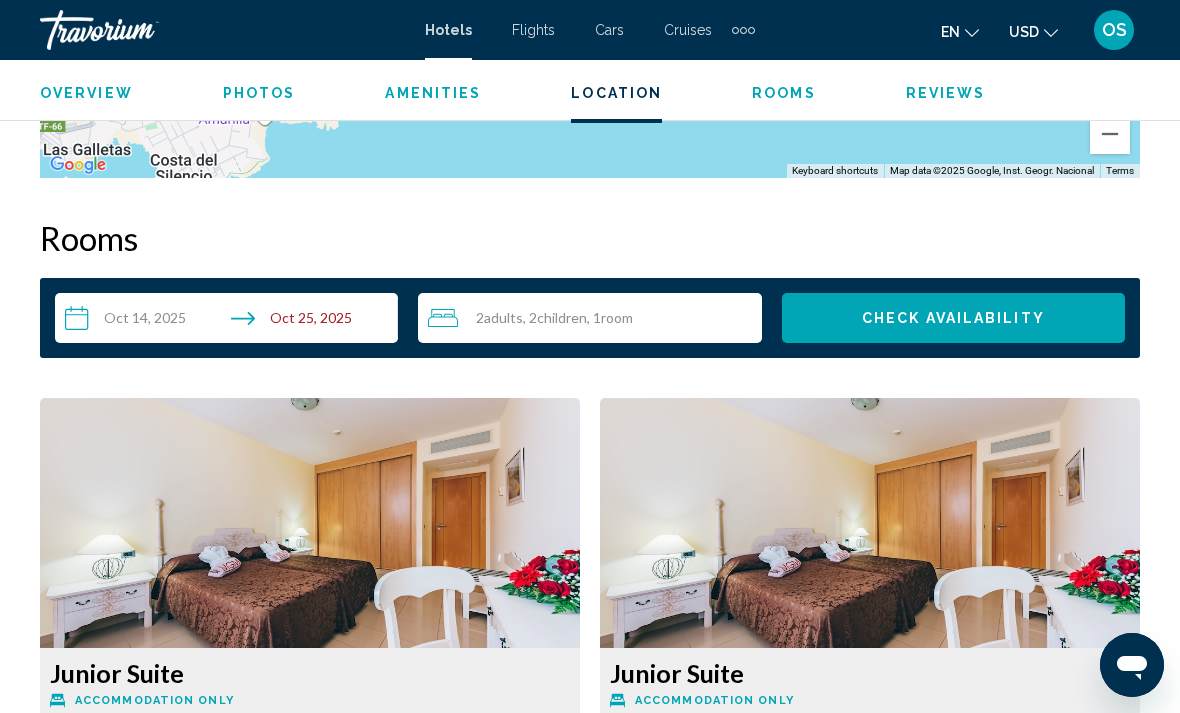 click on "**********" at bounding box center (230, 321) 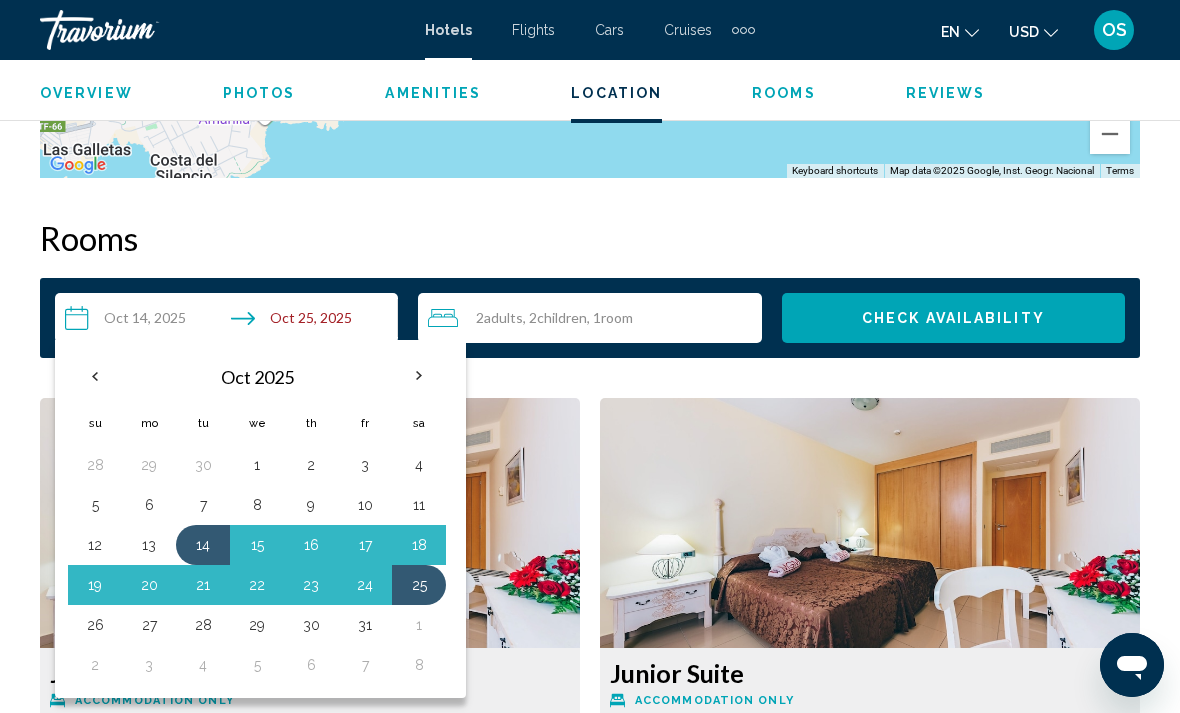 click on "25" at bounding box center [419, 585] 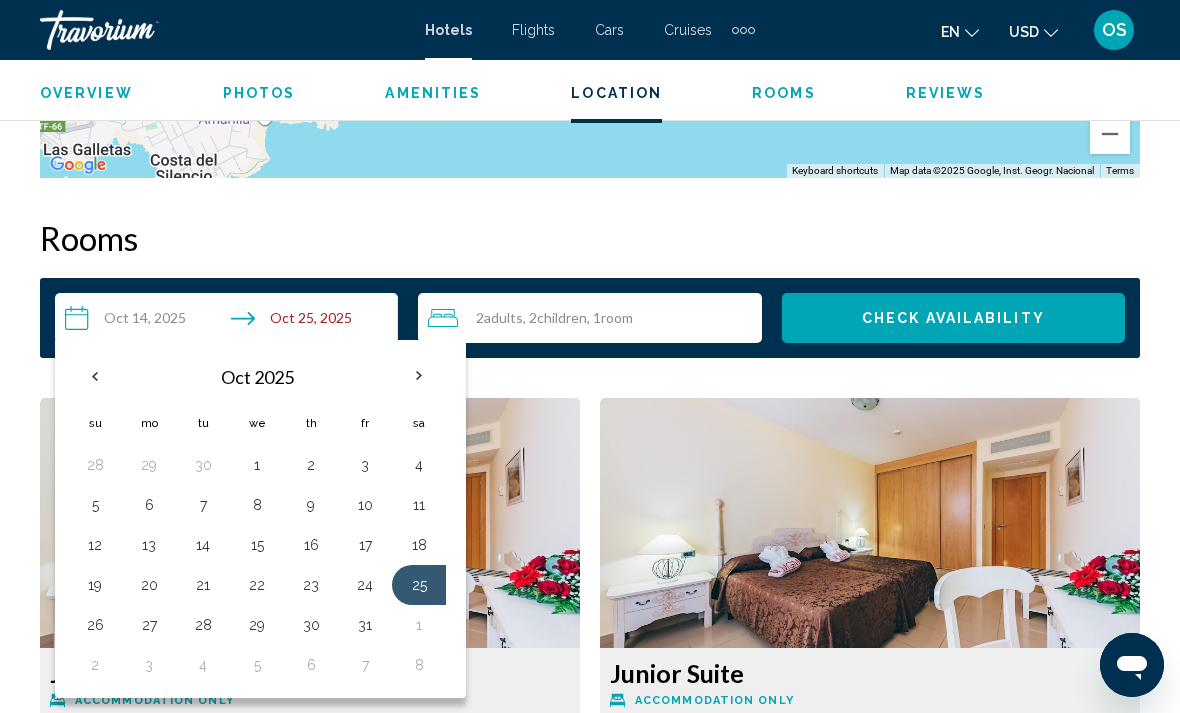 click on "Rooms" at bounding box center (590, 238) 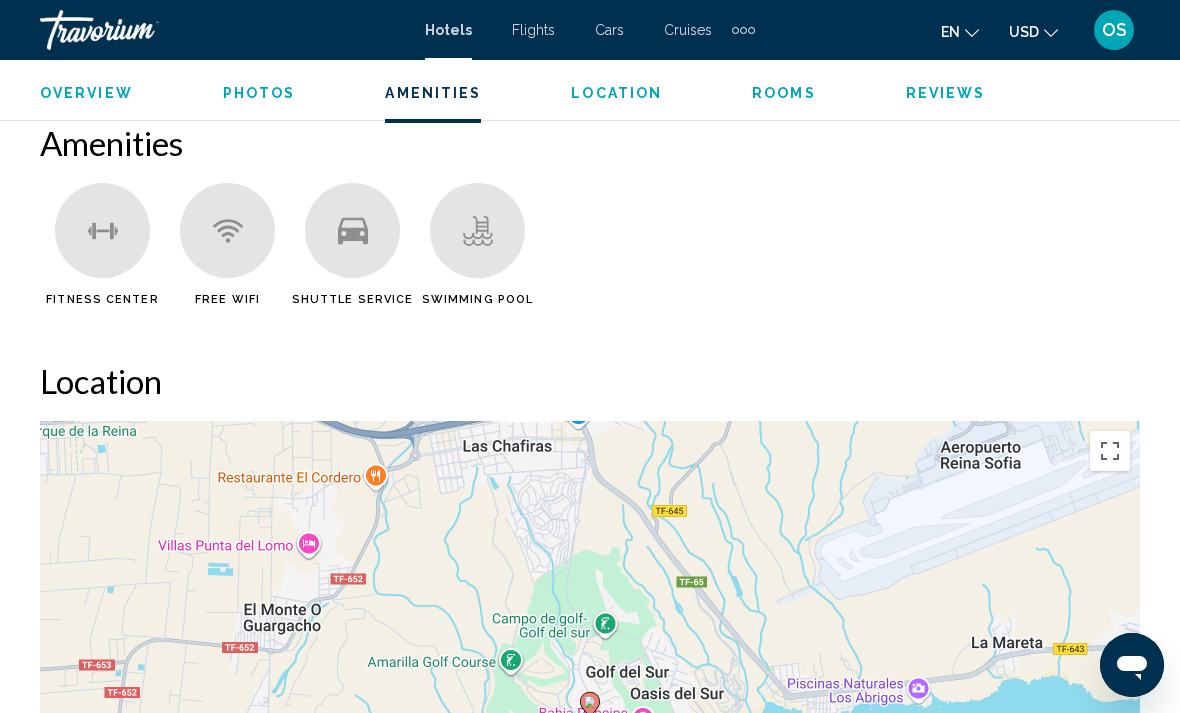 scroll, scrollTop: 1948, scrollLeft: 0, axis: vertical 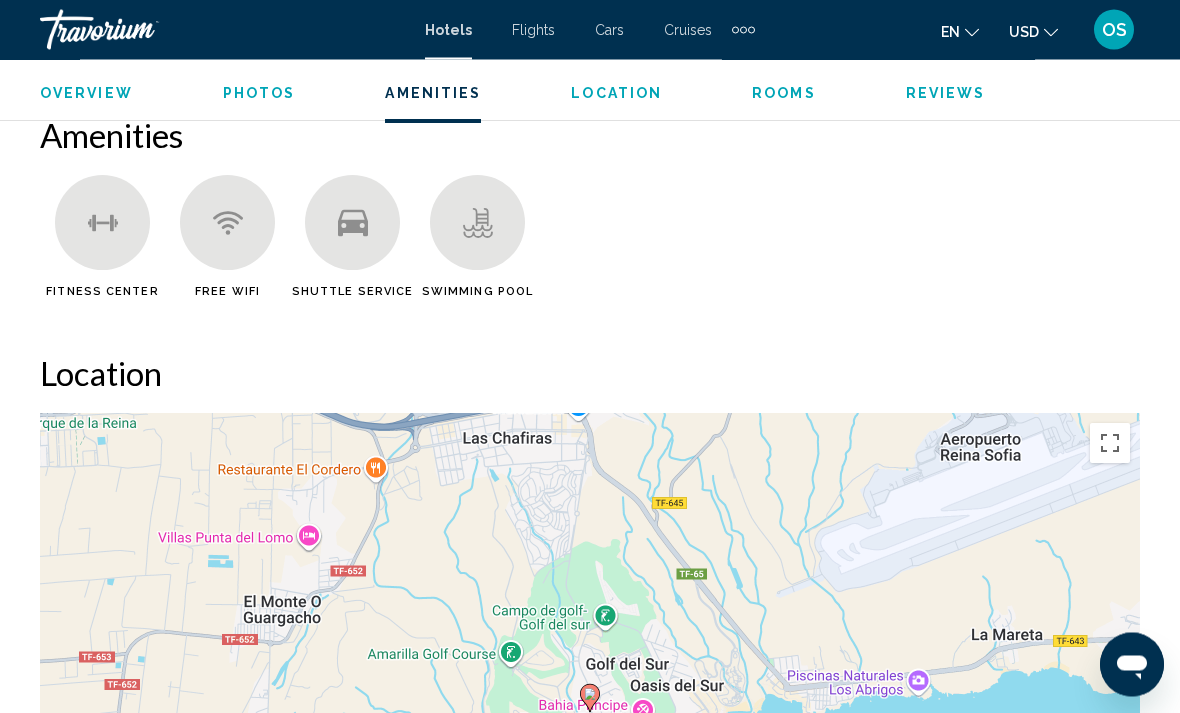 click at bounding box center (222, 30) 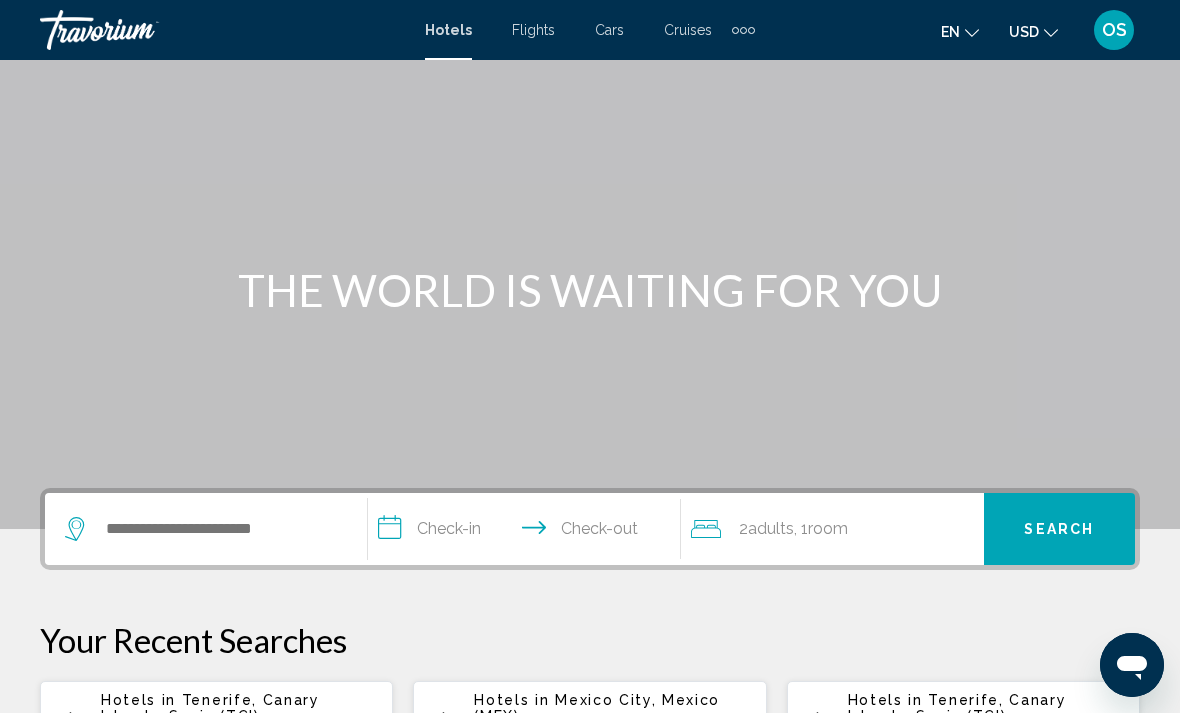 scroll, scrollTop: 70, scrollLeft: 0, axis: vertical 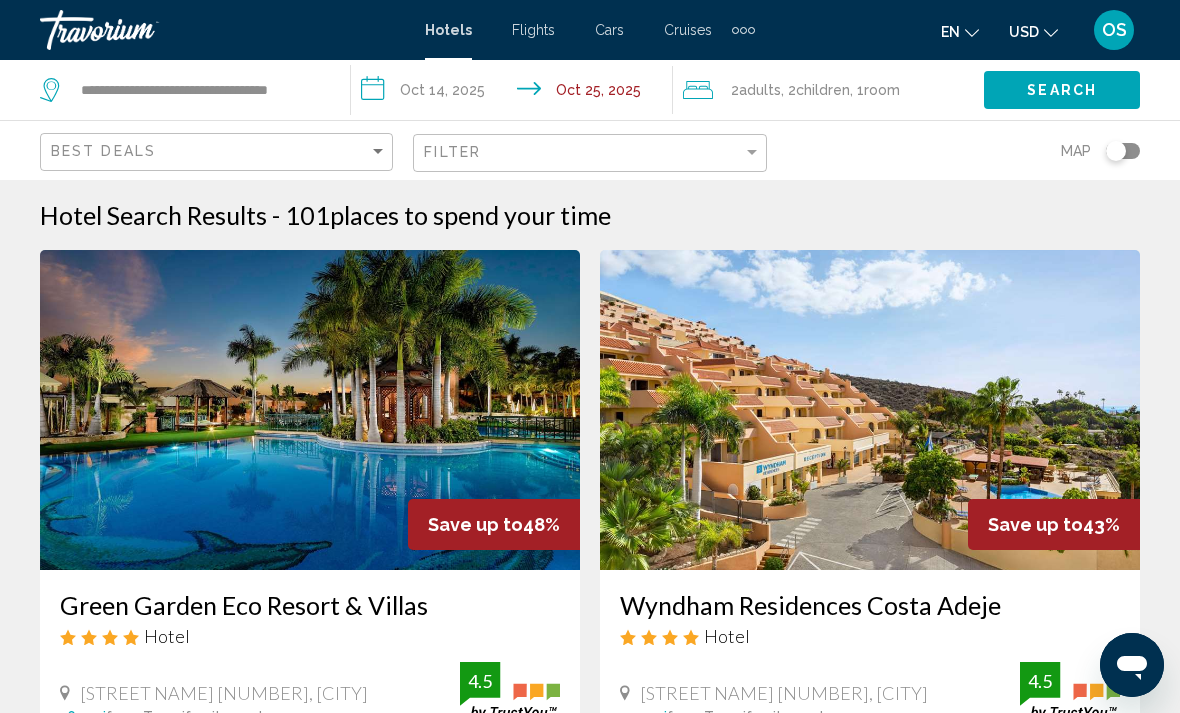 click at bounding box center (870, 410) 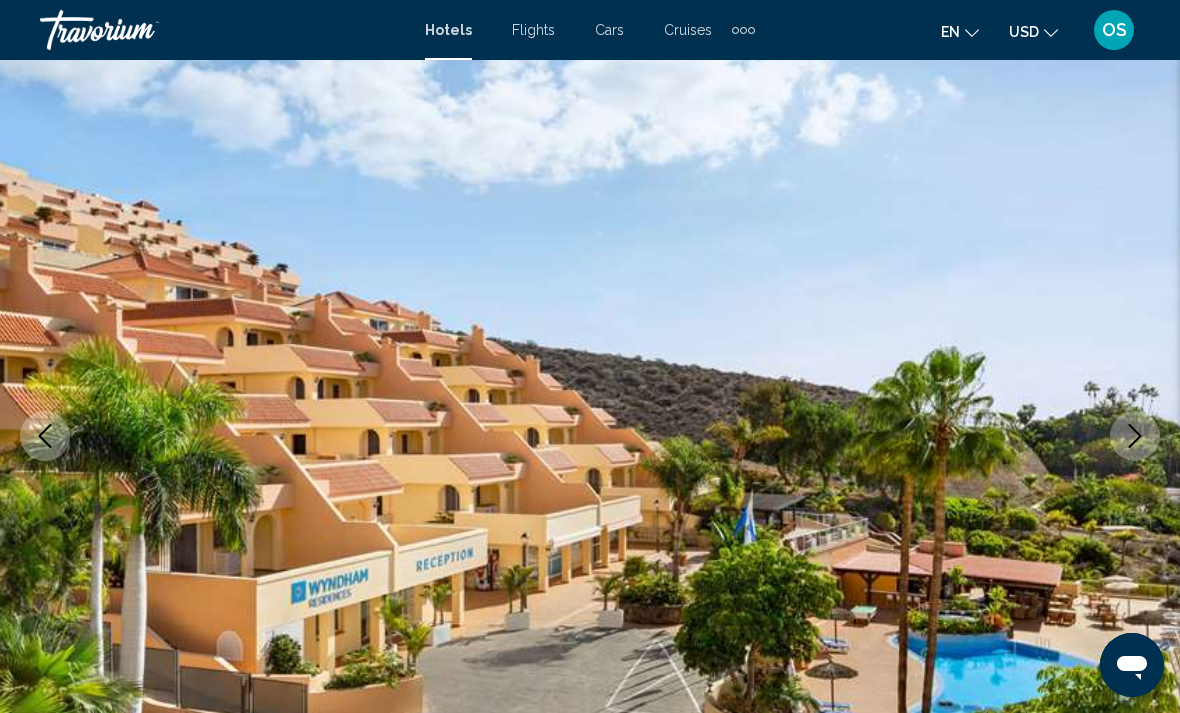 scroll, scrollTop: 0, scrollLeft: 0, axis: both 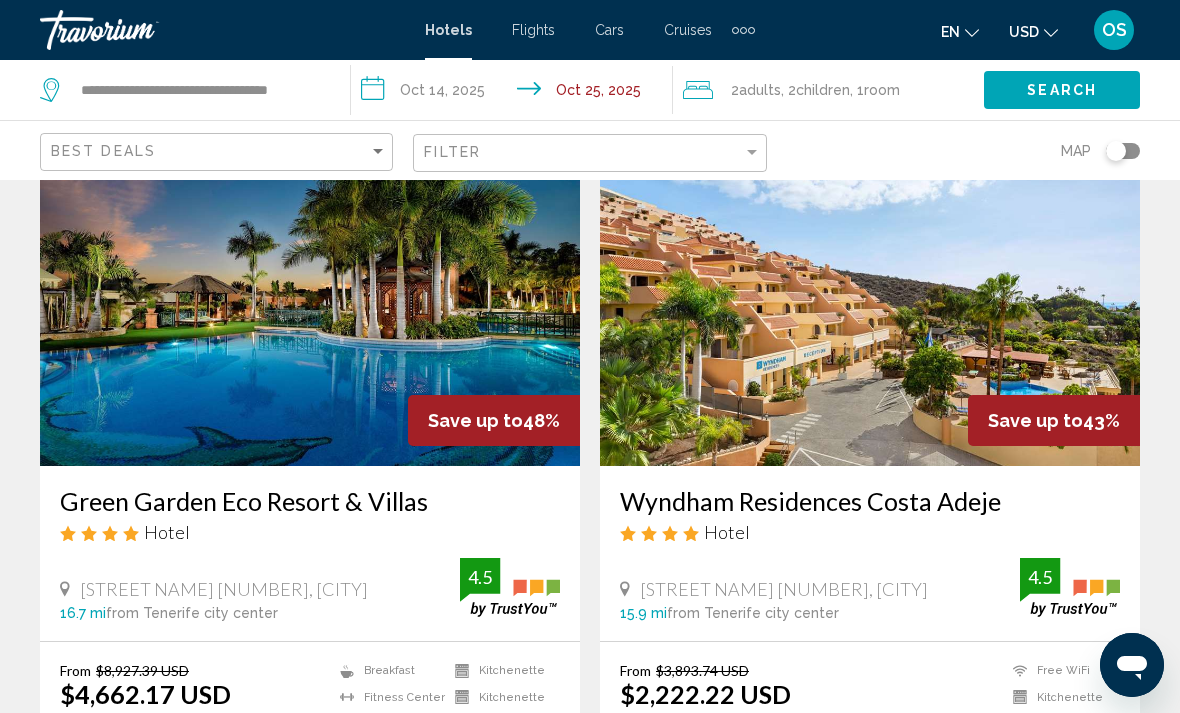 click at bounding box center (870, 306) 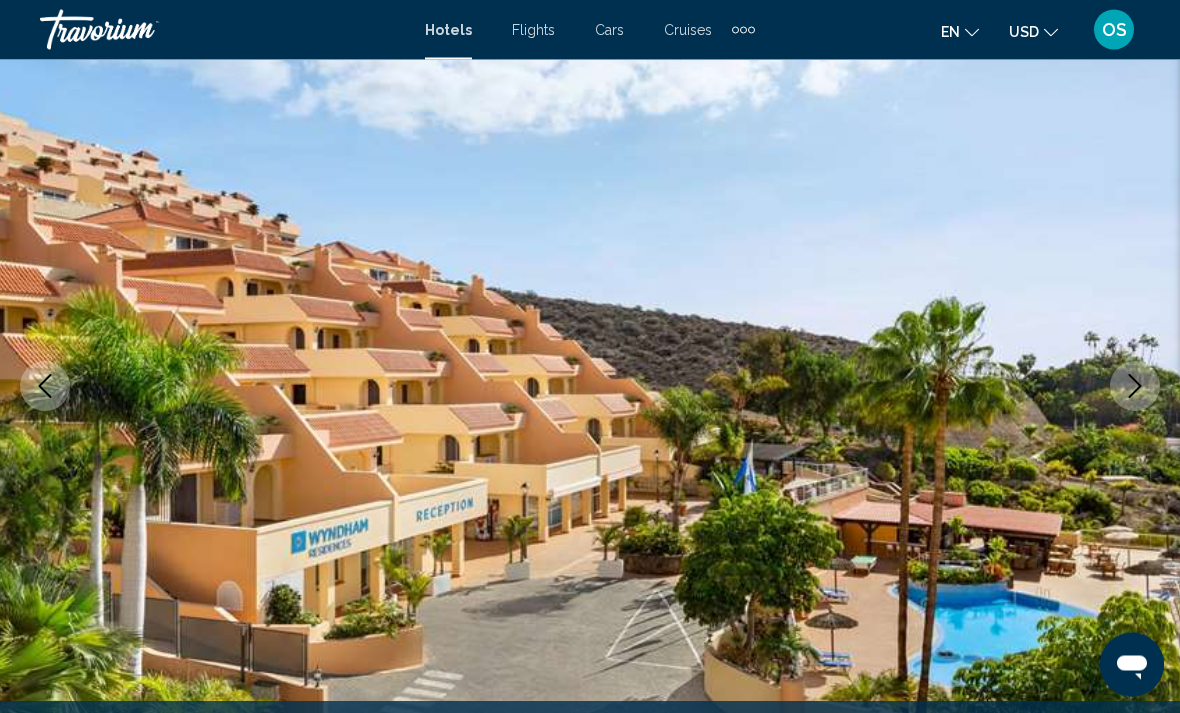 scroll, scrollTop: 175, scrollLeft: 0, axis: vertical 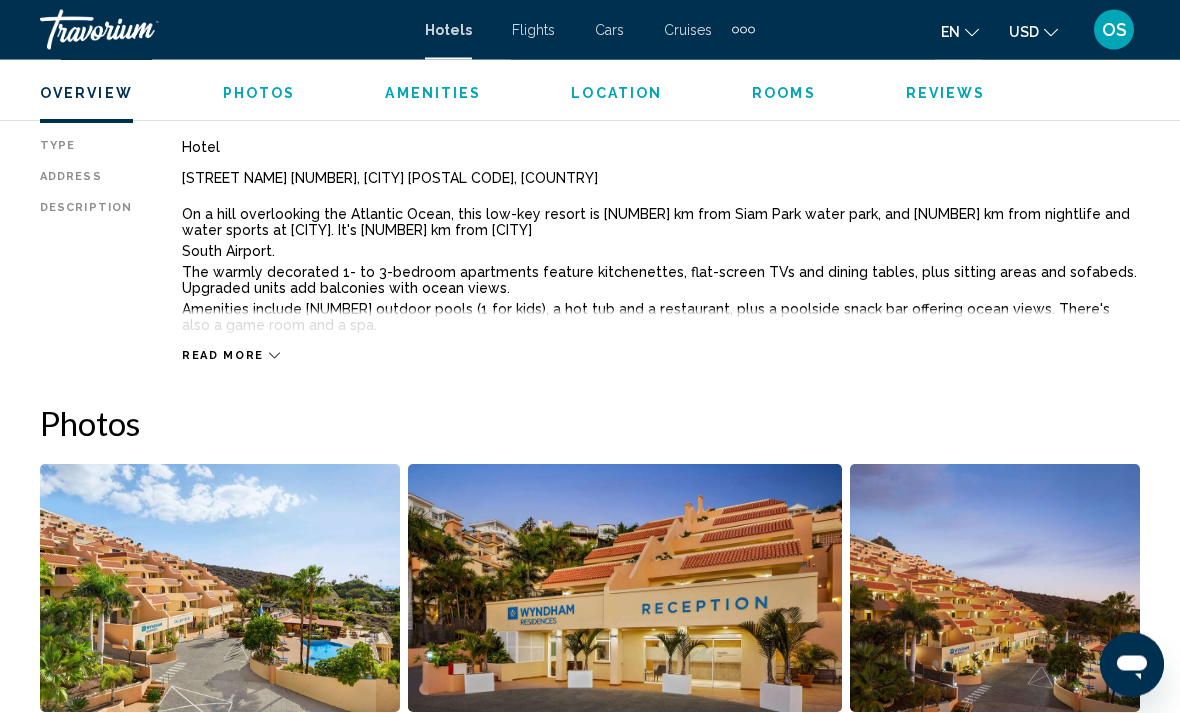 click on "Read more" at bounding box center [231, 356] 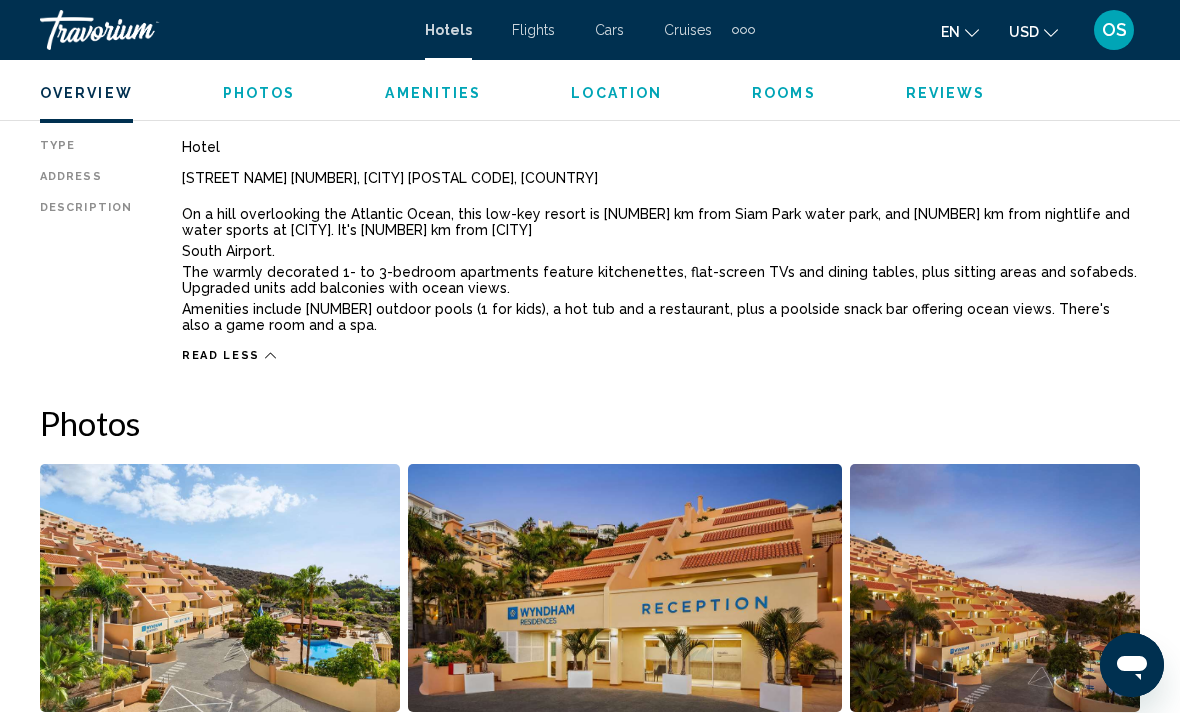 click on "Read less" at bounding box center [221, 355] 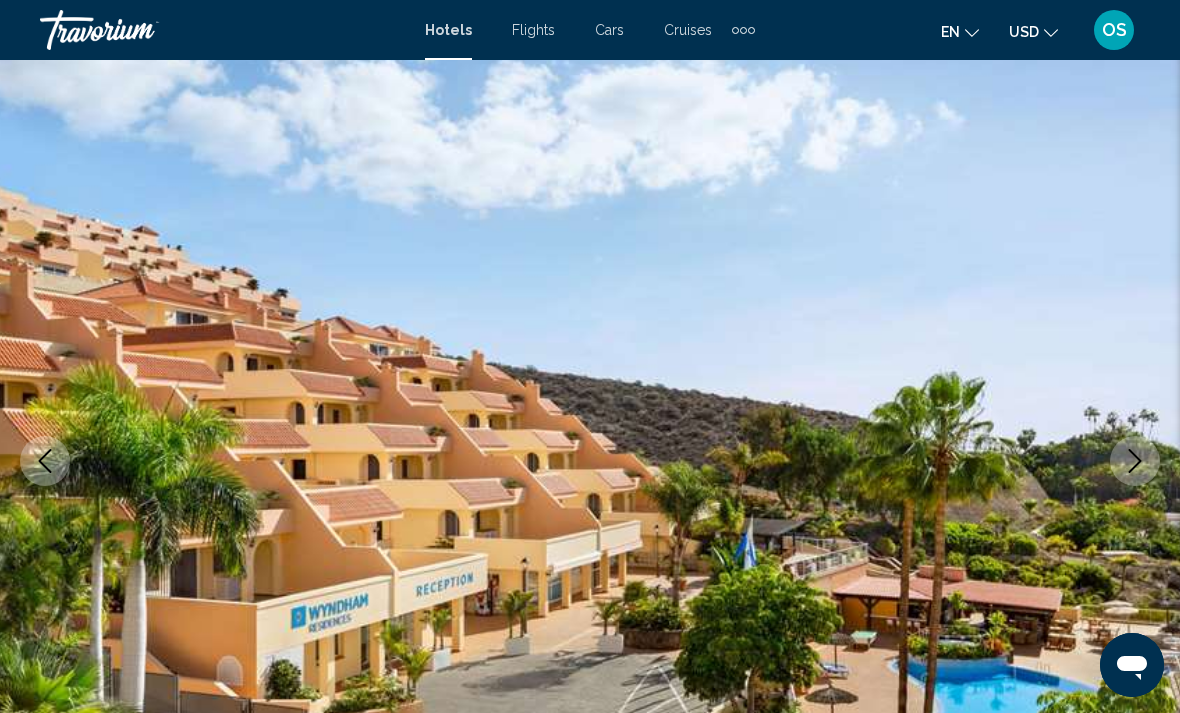 scroll, scrollTop: 0, scrollLeft: 0, axis: both 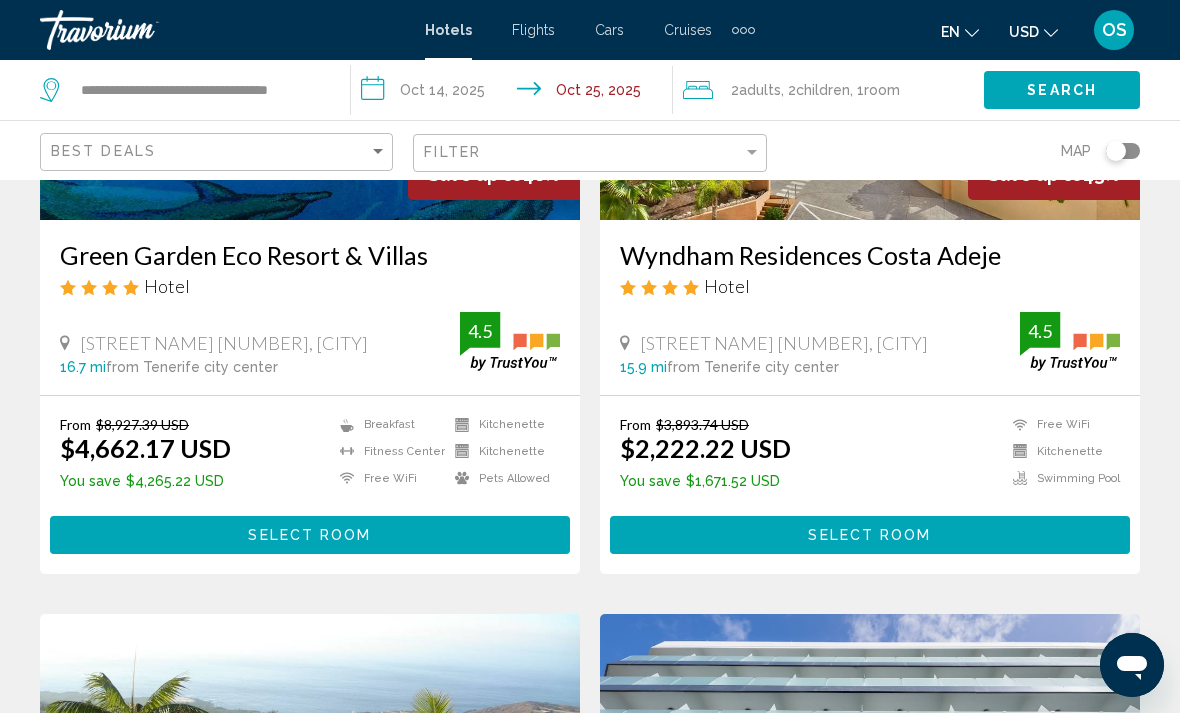 click on "USD" 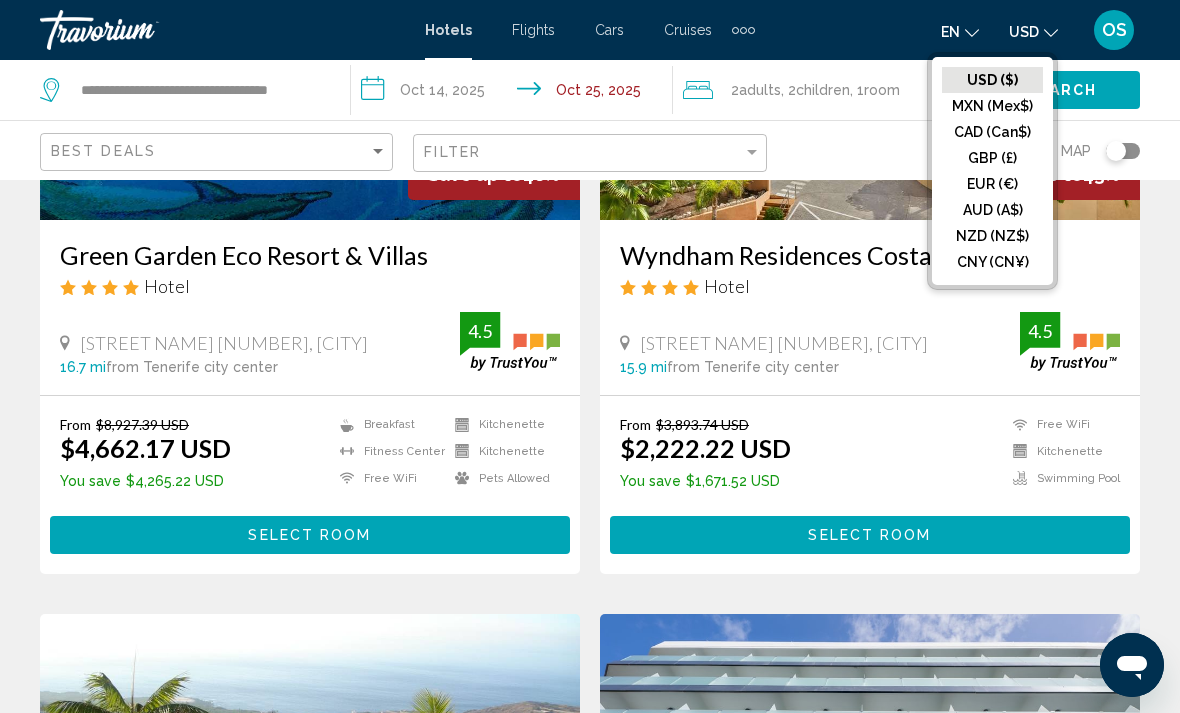 click on "CAD (Can$)" 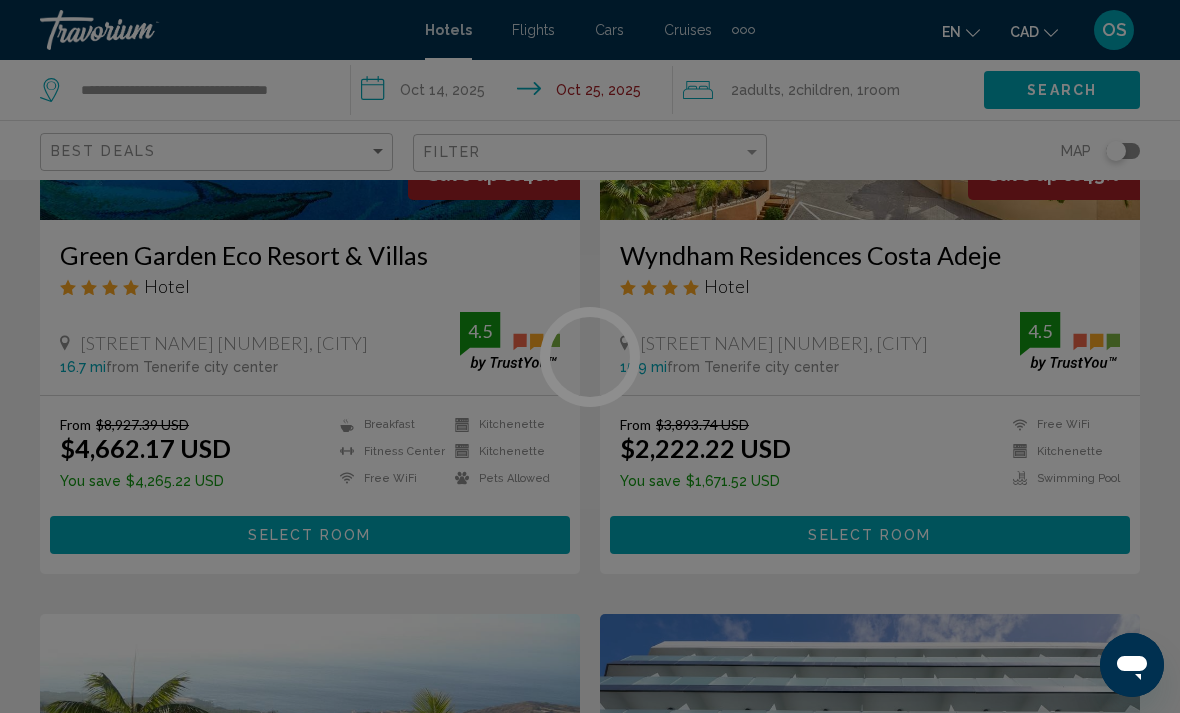 scroll, scrollTop: 94, scrollLeft: 0, axis: vertical 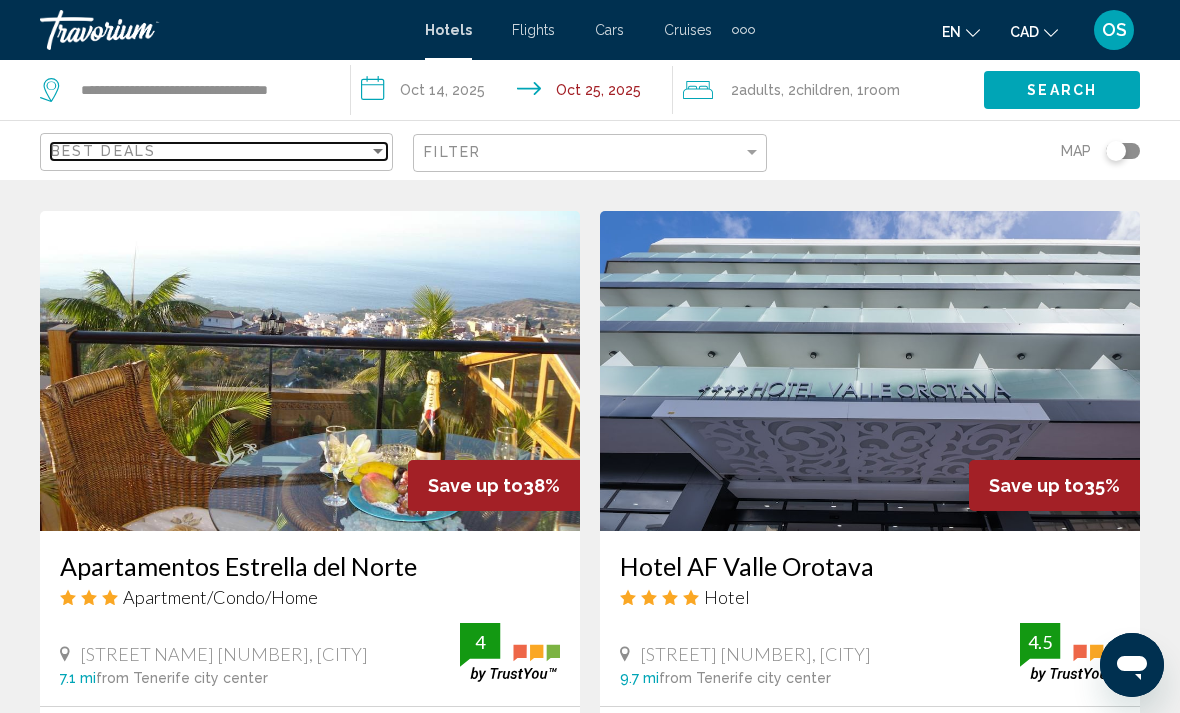 click on "Best Deals" at bounding box center (210, 151) 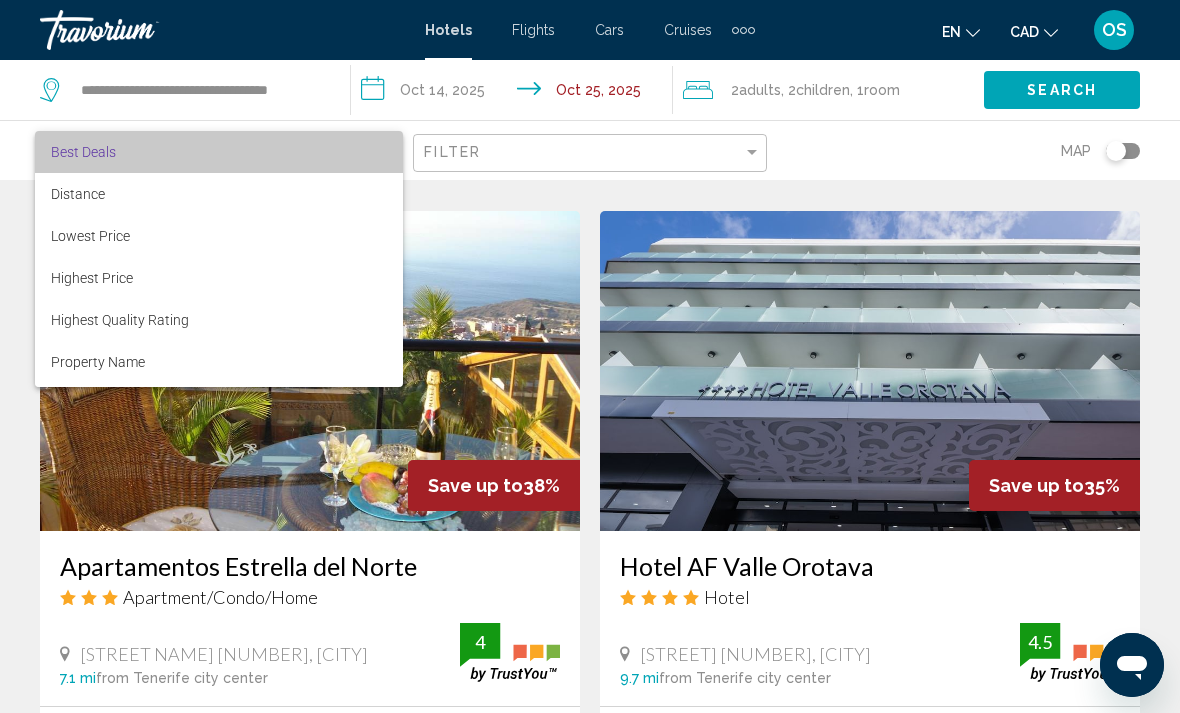 click on "Best Deals" at bounding box center (219, 152) 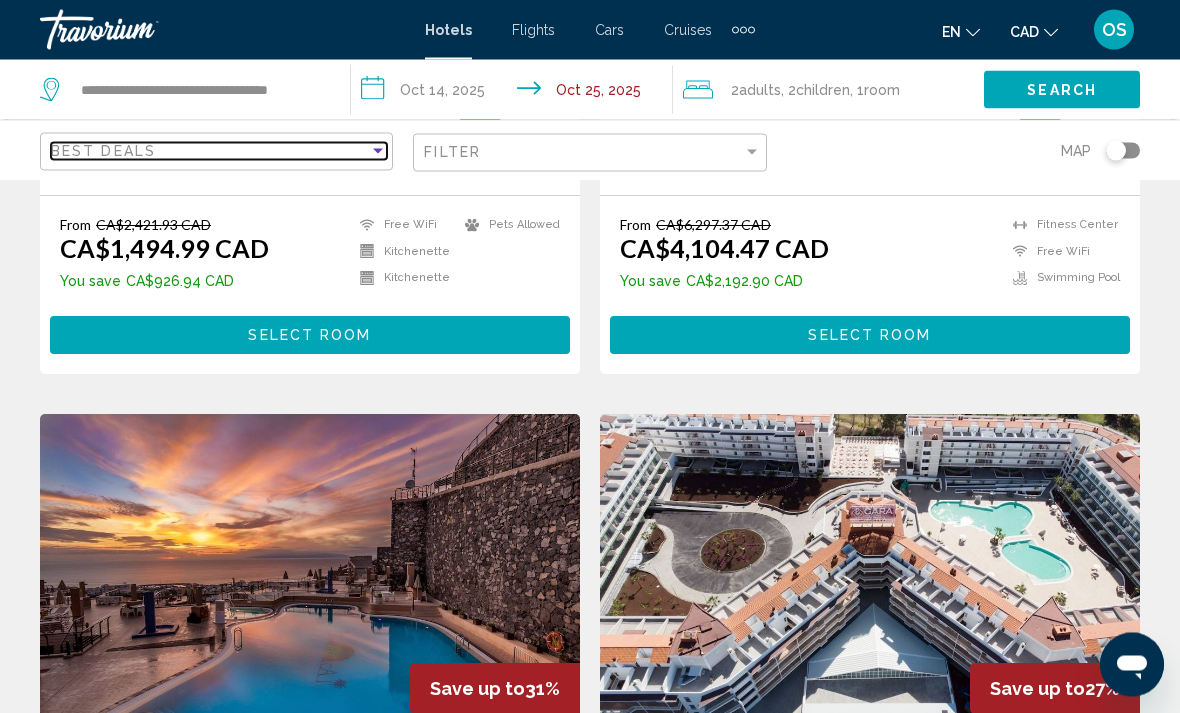 scroll, scrollTop: 1329, scrollLeft: 0, axis: vertical 